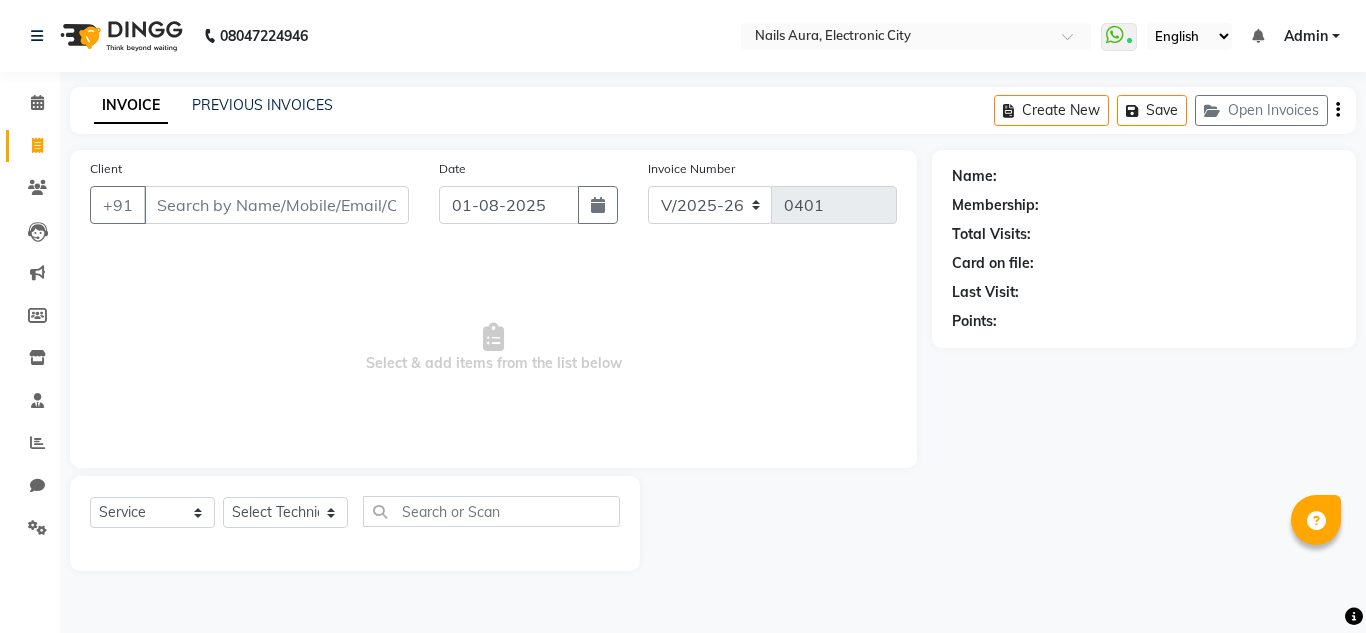 select on "8179" 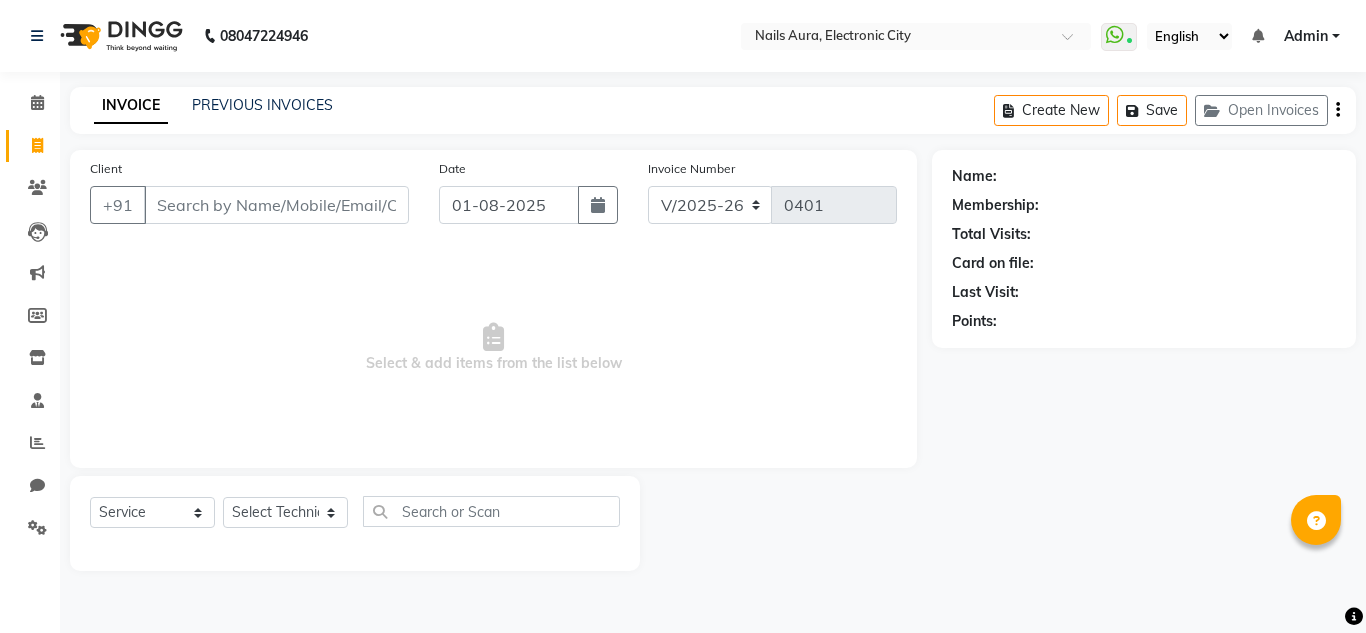 scroll, scrollTop: 0, scrollLeft: 0, axis: both 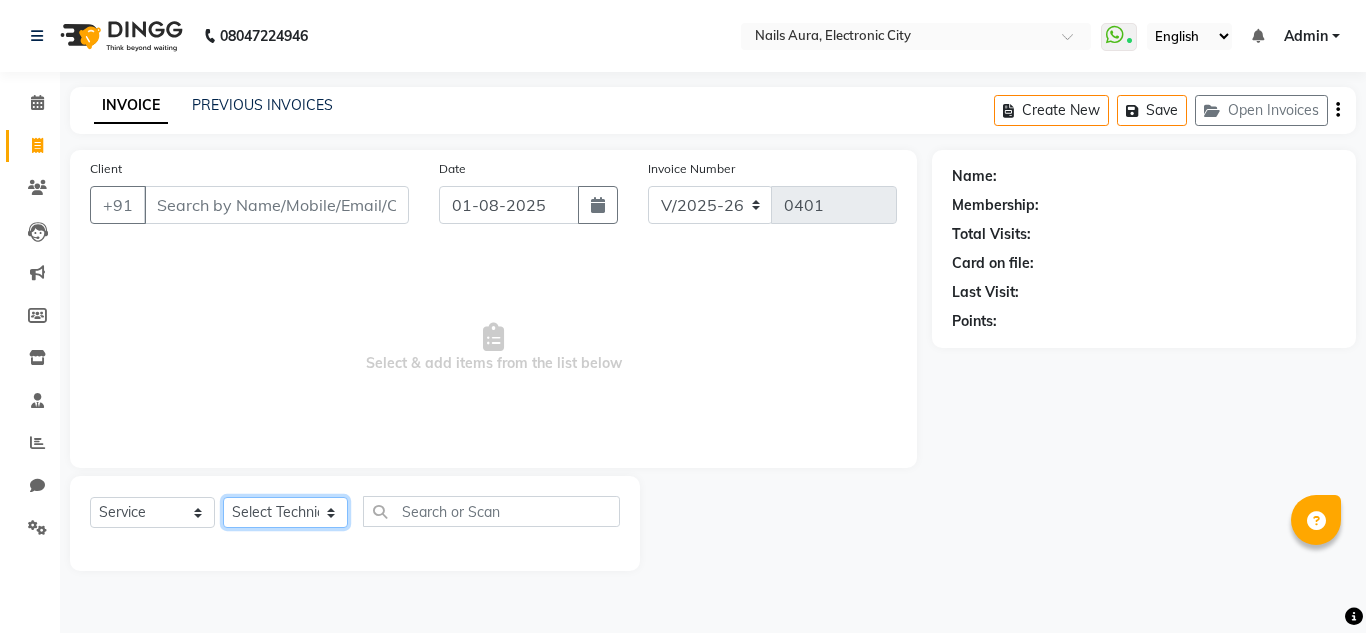 click on "Select Technician [FIRST] [FIRST] [FIRST] [FIRST] [FIRST] [FIRST] [FIRST] [FIRST] [FIRST] [FIRST] [FIRST] [FIRST] [FIRST] [FIRST]" 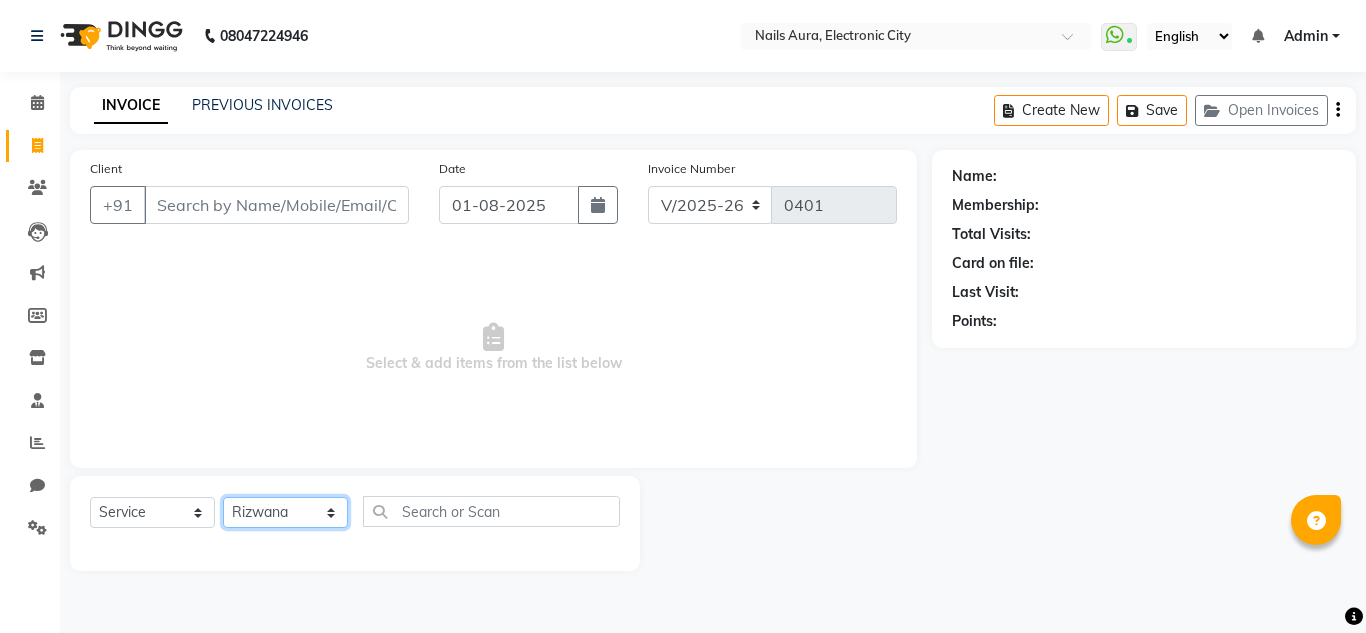 click on "Select Technician [FIRST] [FIRST] [FIRST] [FIRST] [FIRST] [FIRST] [FIRST] [FIRST] [FIRST] [FIRST] [FIRST] [FIRST] [FIRST] [FIRST]" 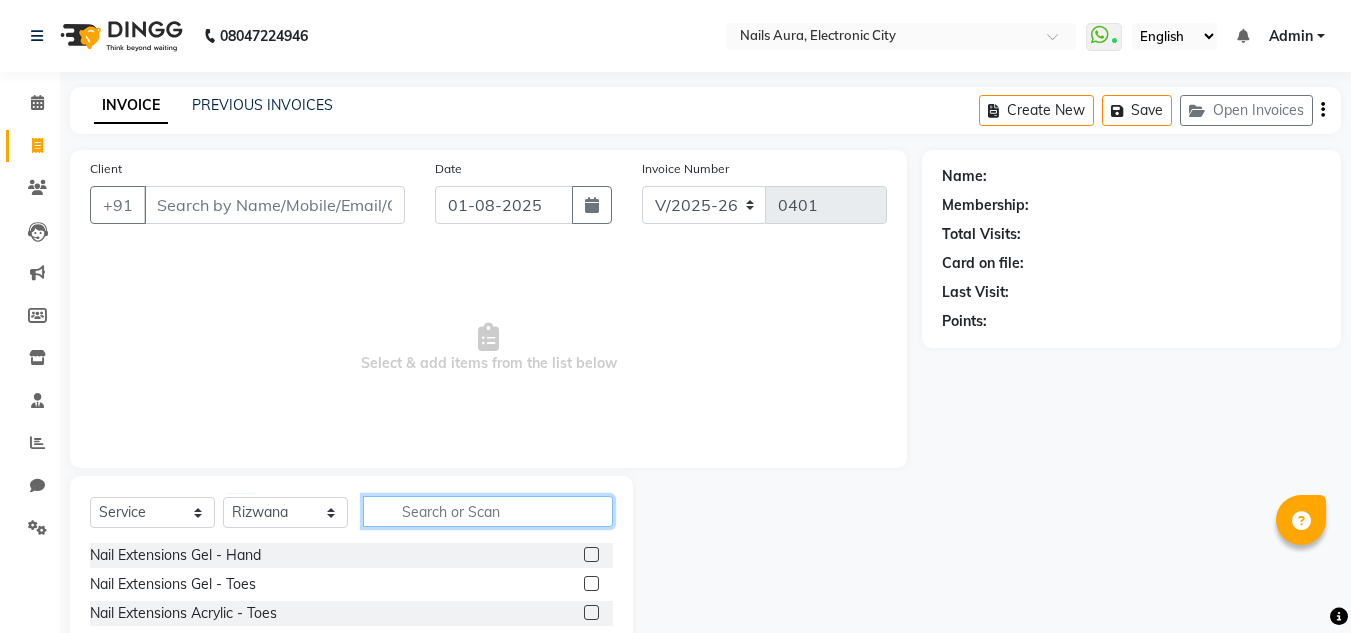 click 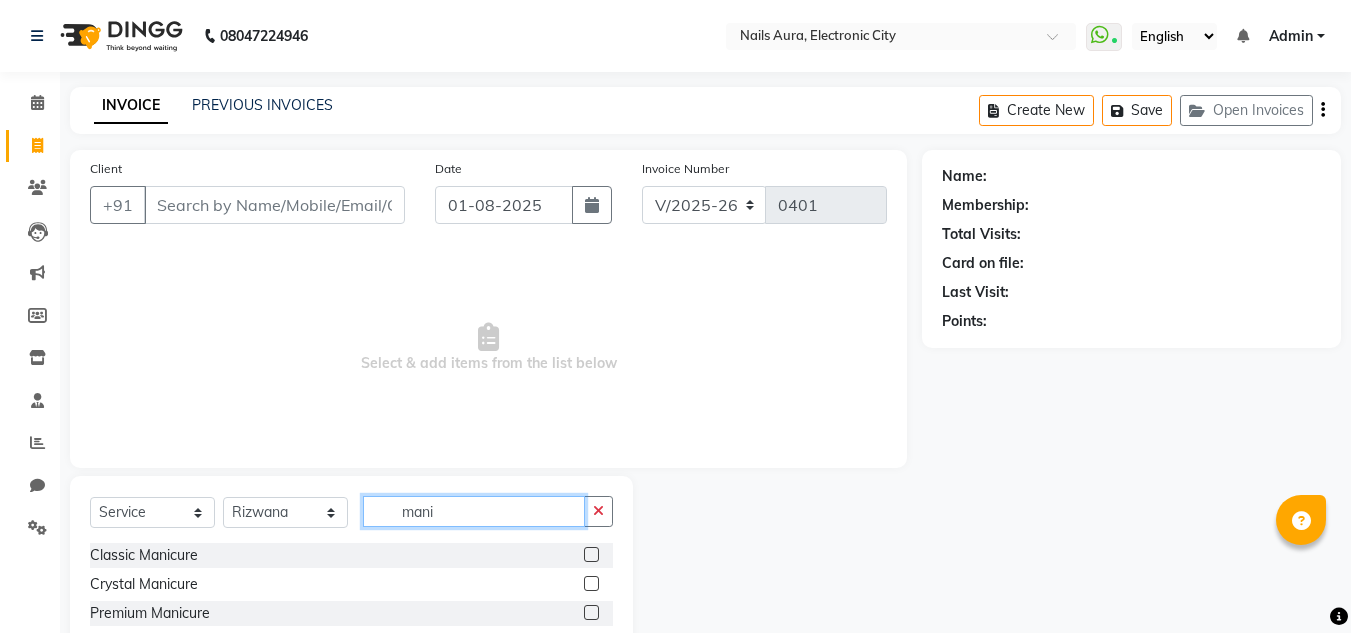 type on "mani" 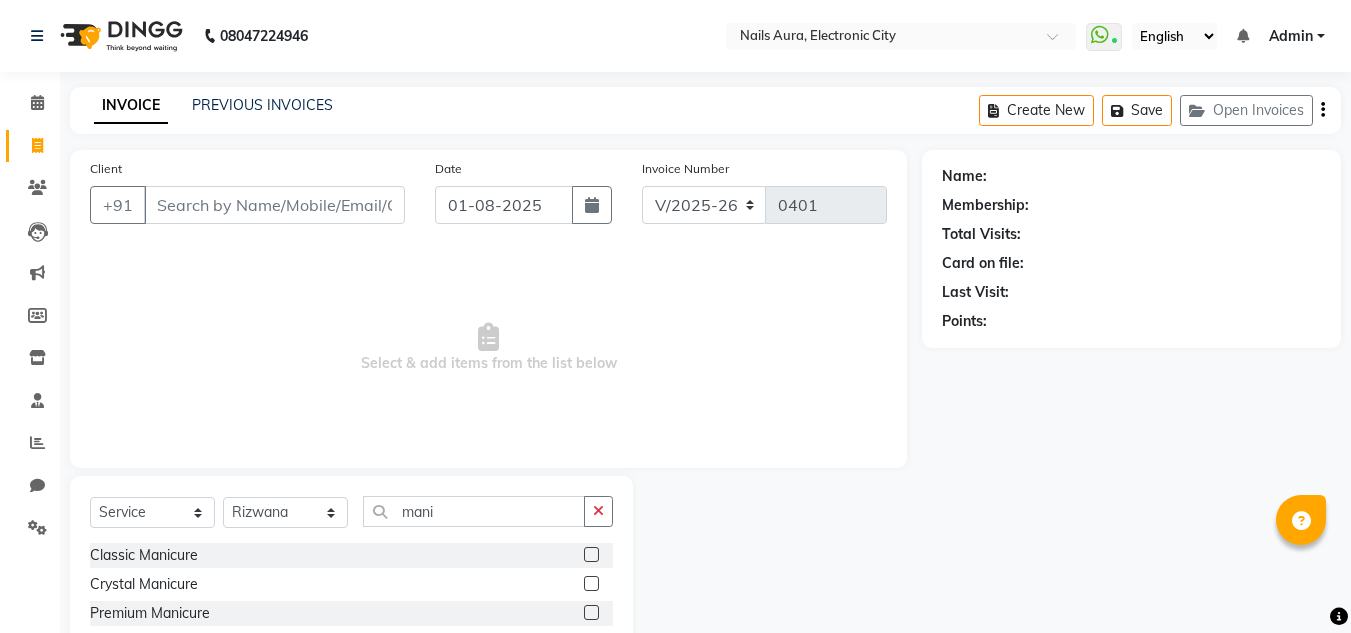 click 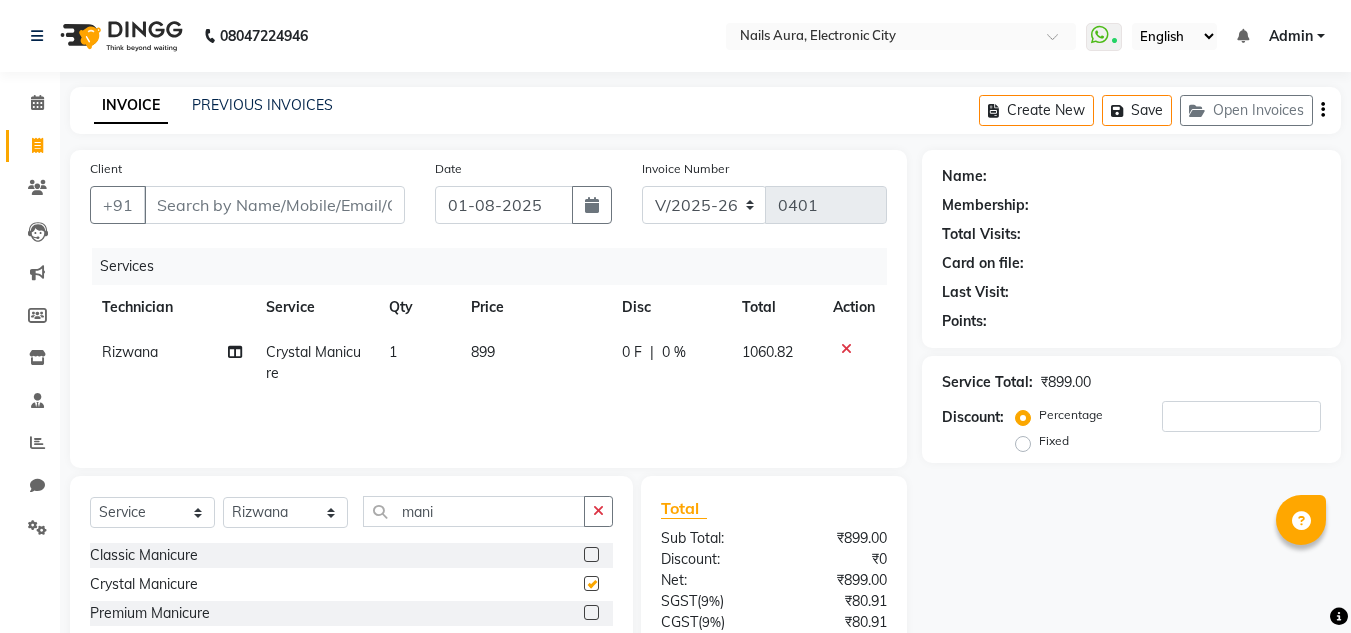 checkbox on "false" 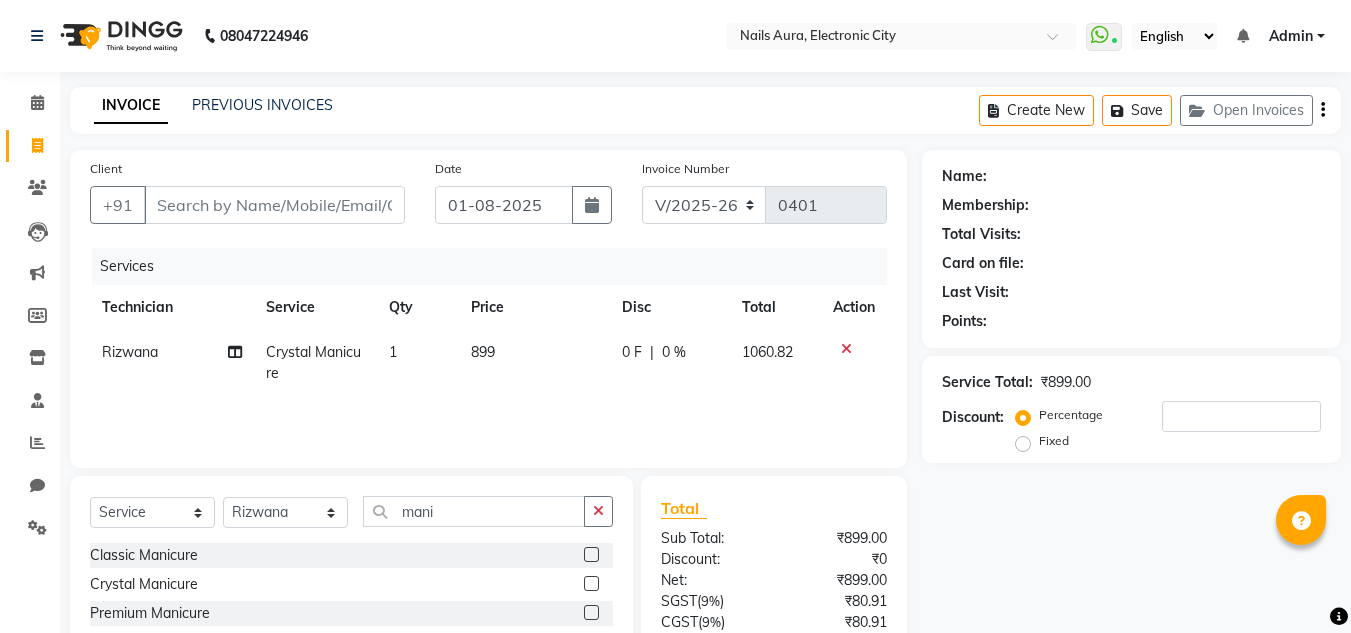 scroll, scrollTop: 188, scrollLeft: 0, axis: vertical 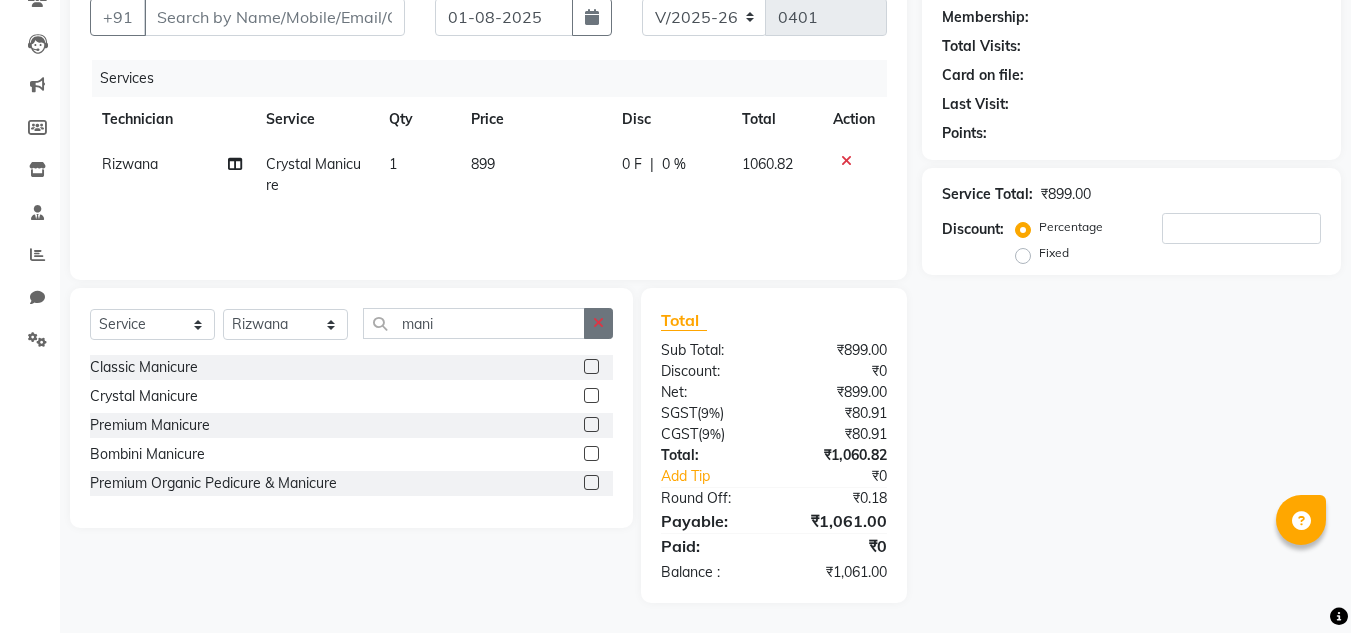 click 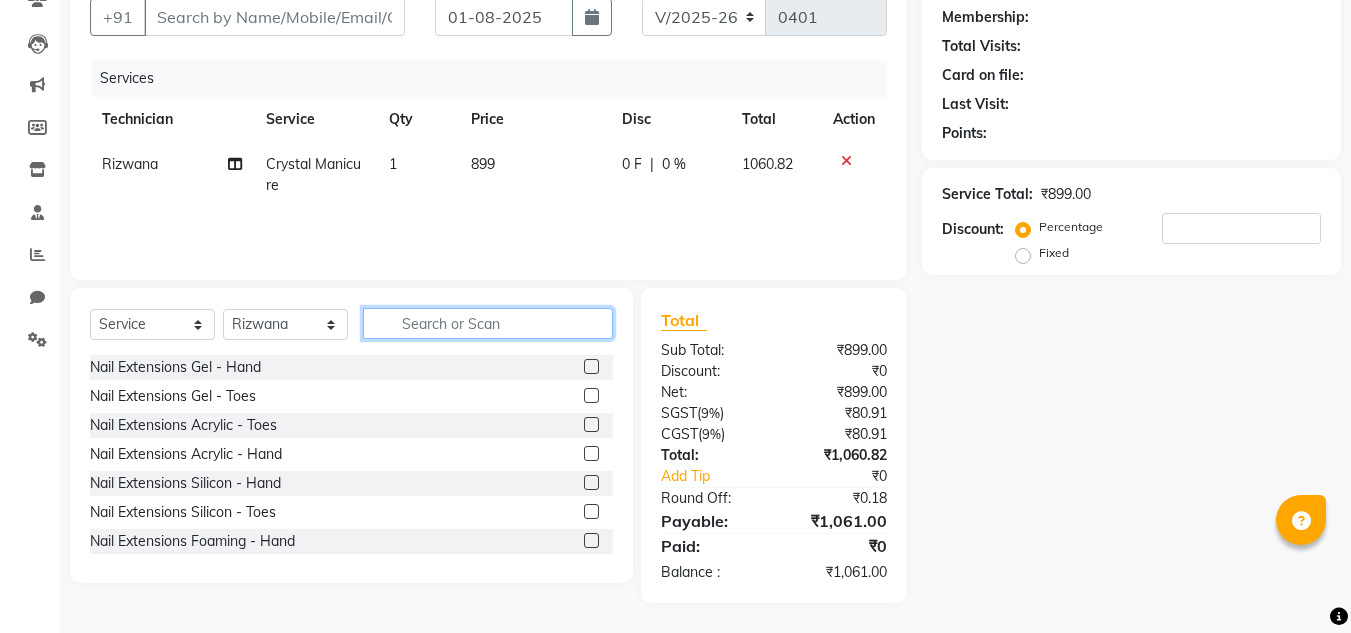 click 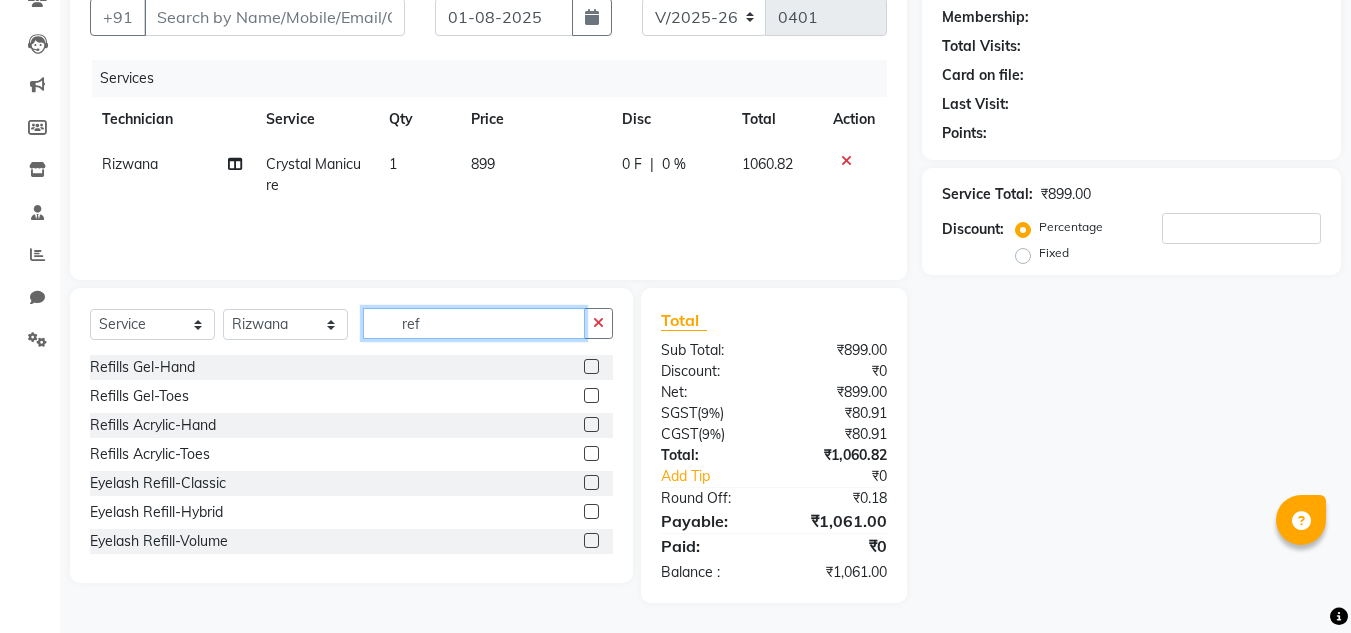 type on "ref" 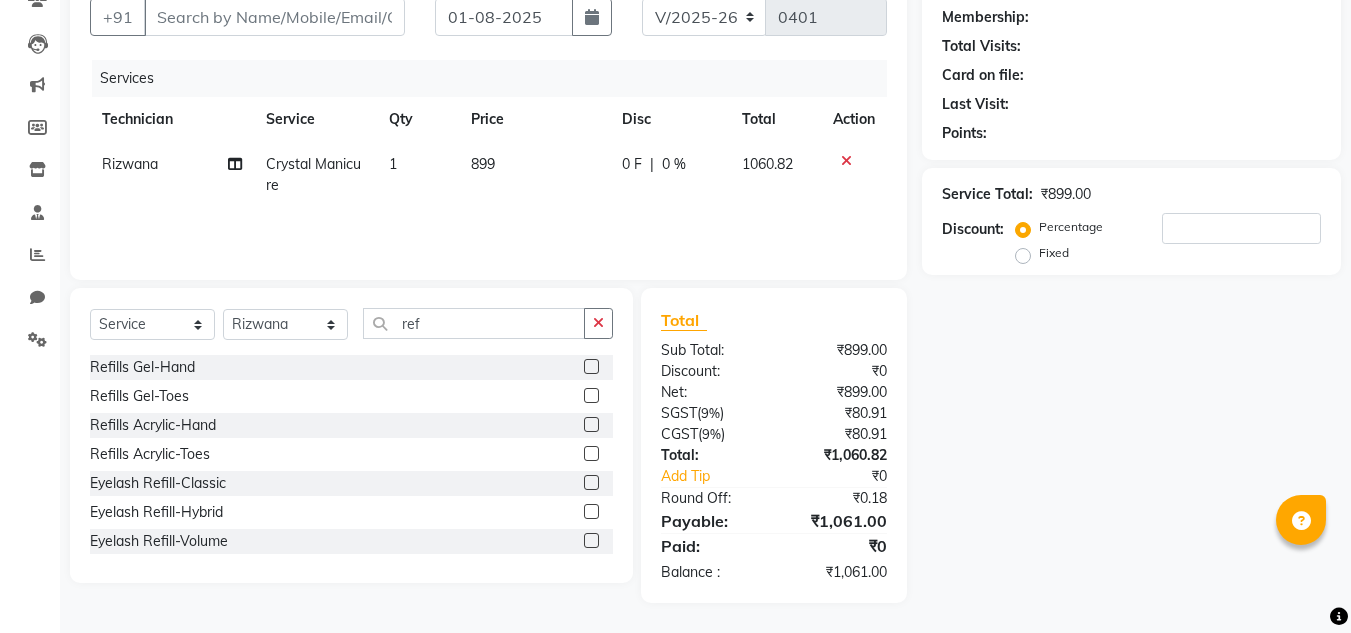 click 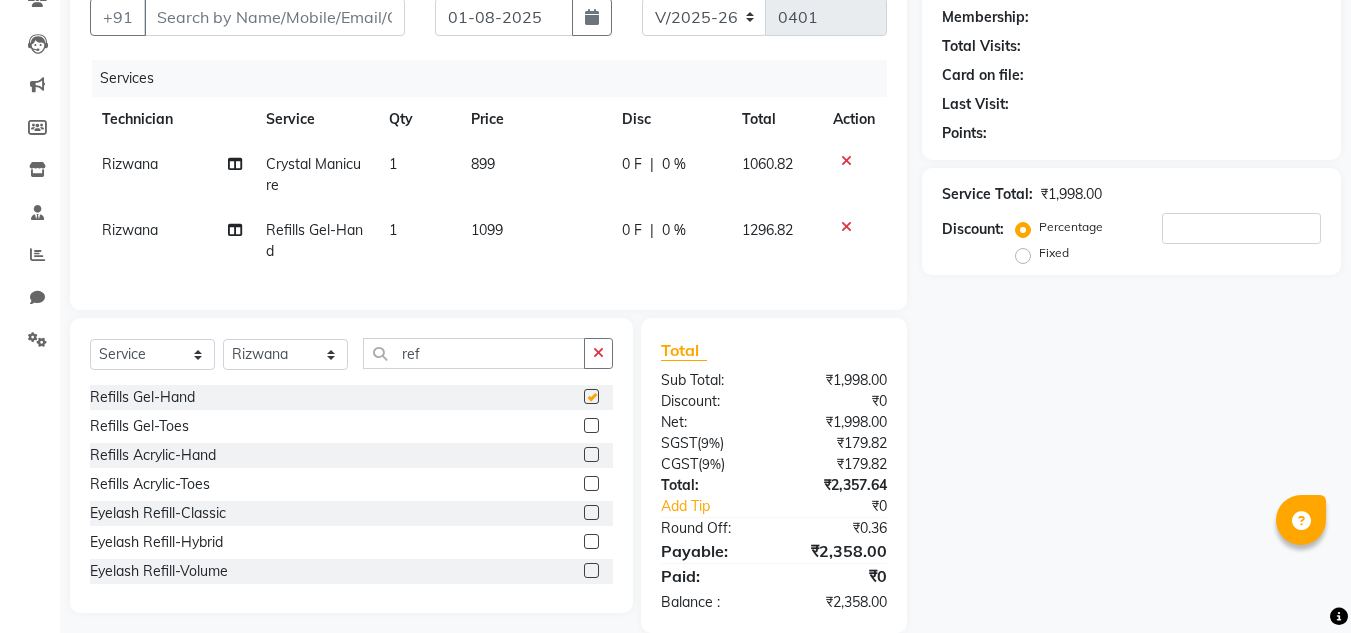 checkbox on "false" 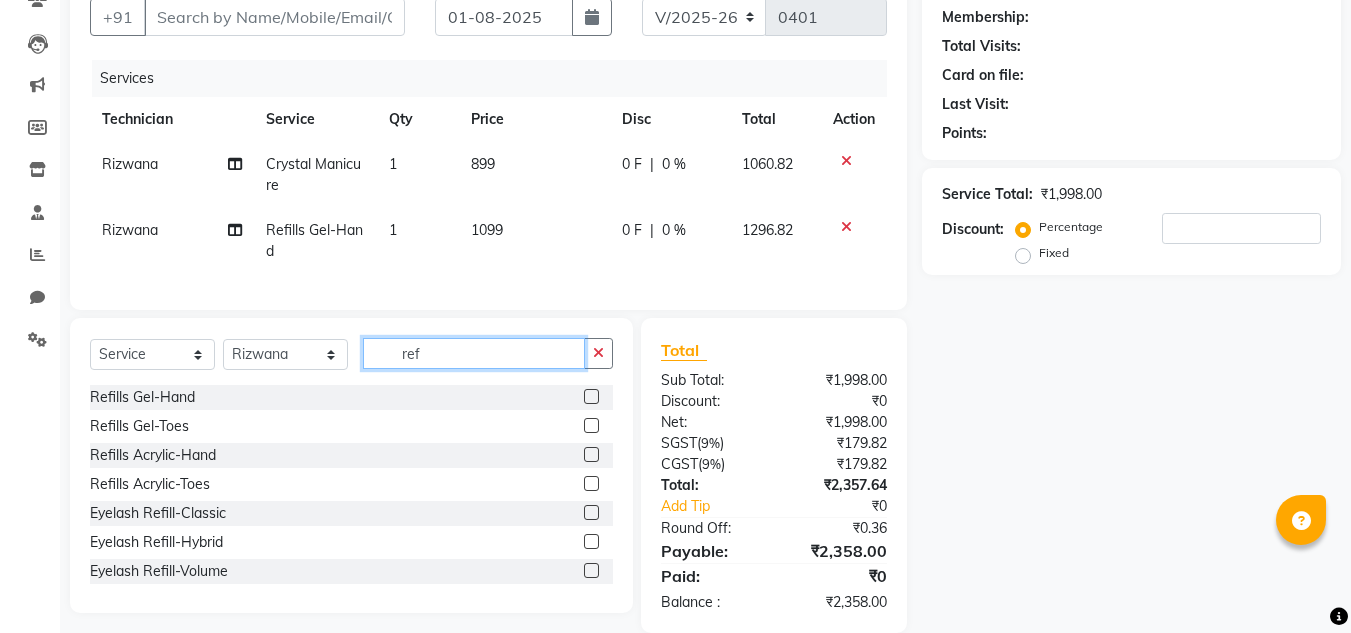 click on "ref" 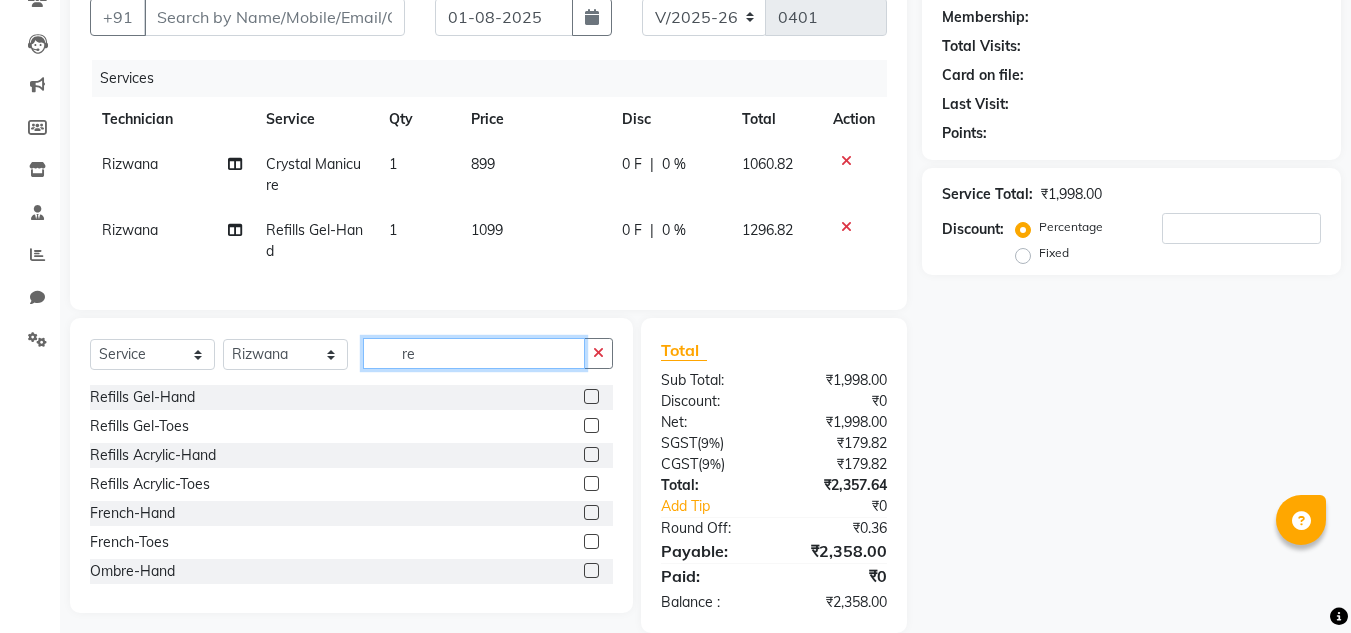 type on "r" 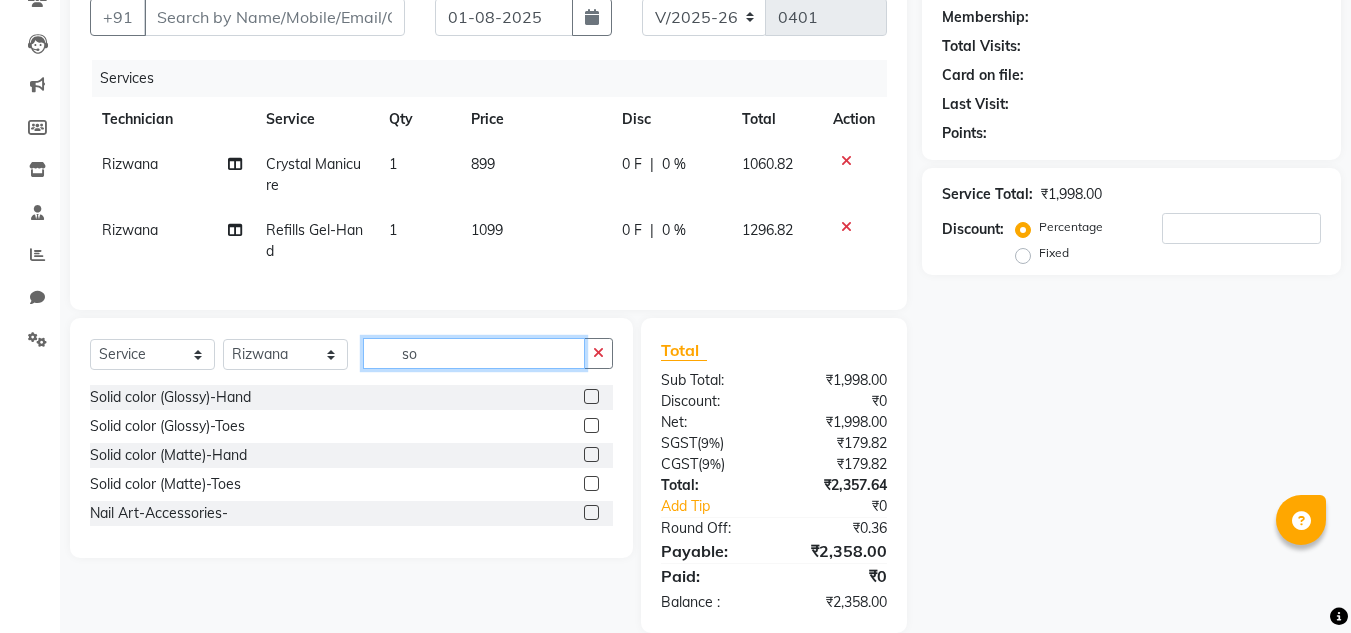 type on "so" 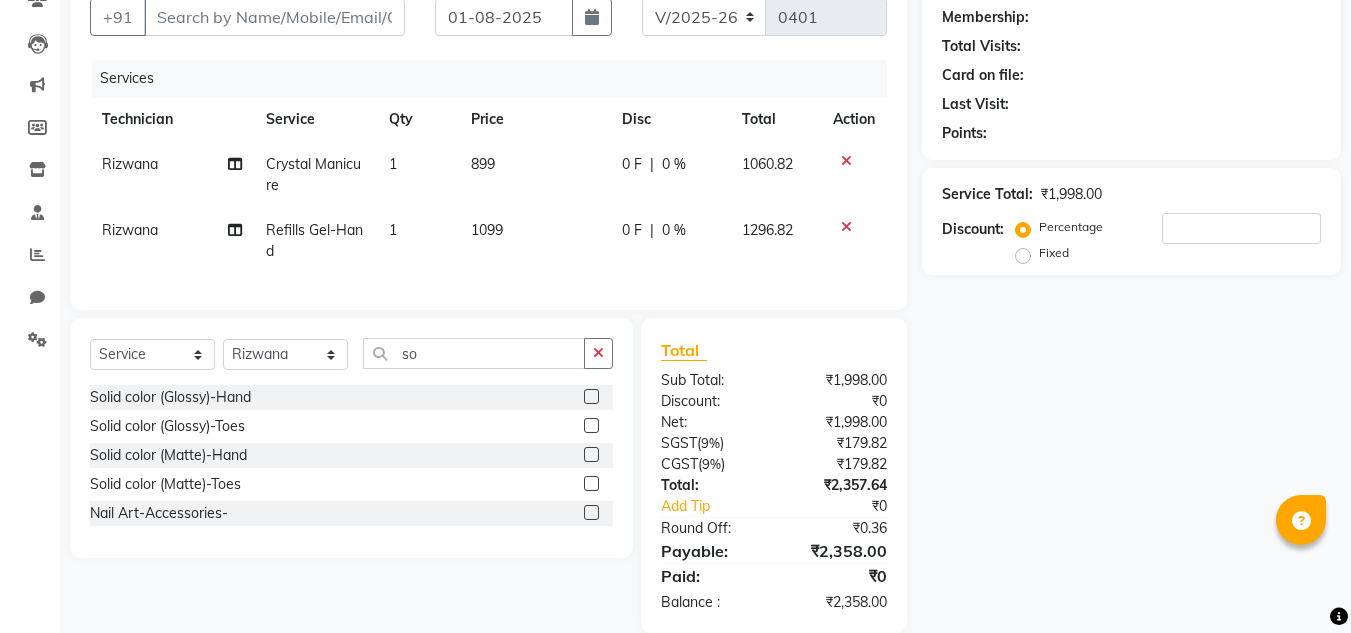 click 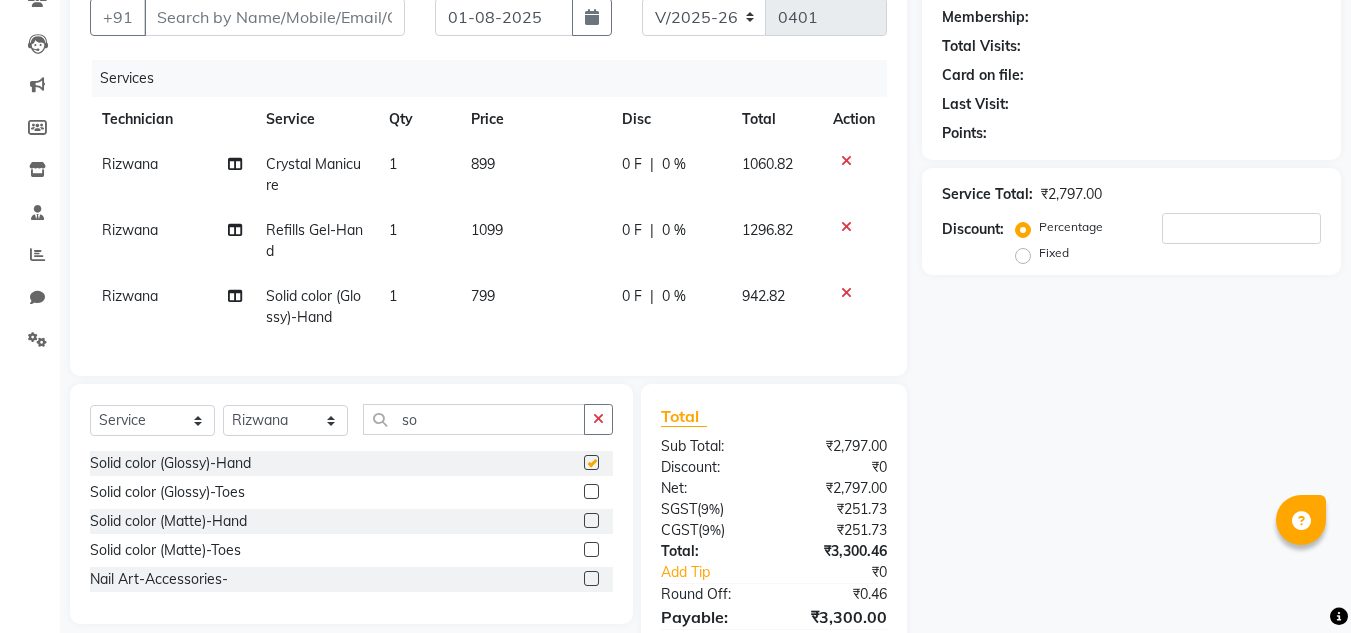 checkbox on "false" 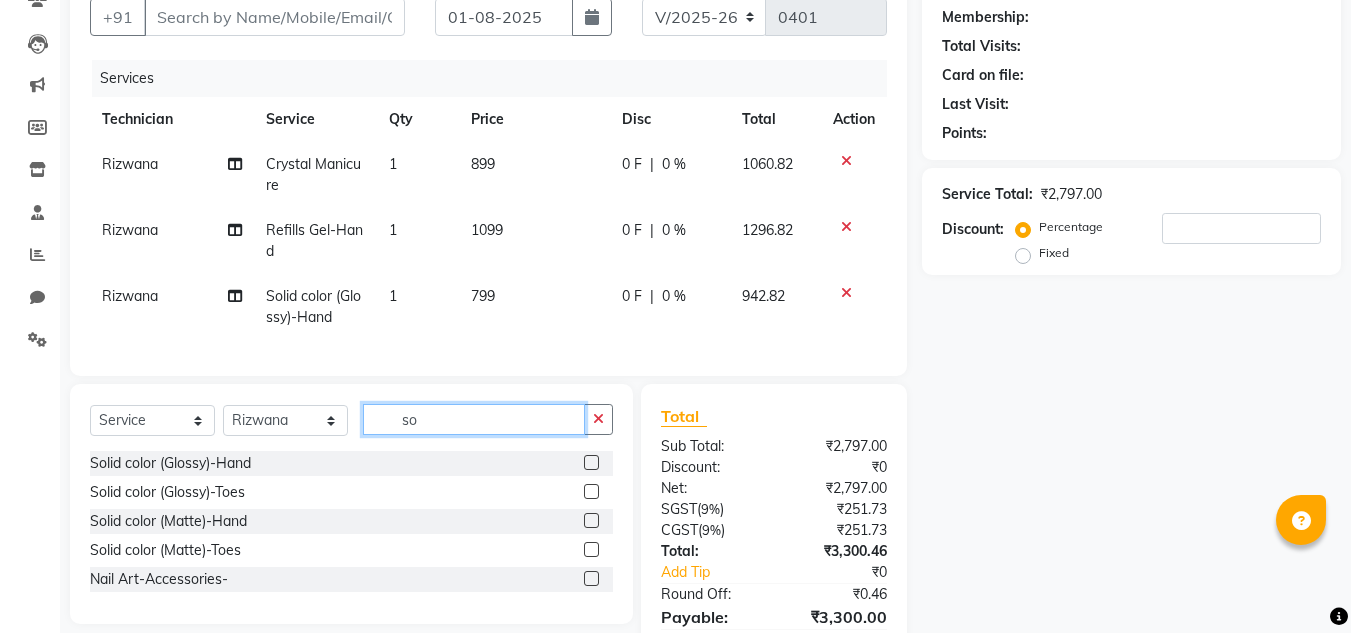 click on "so" 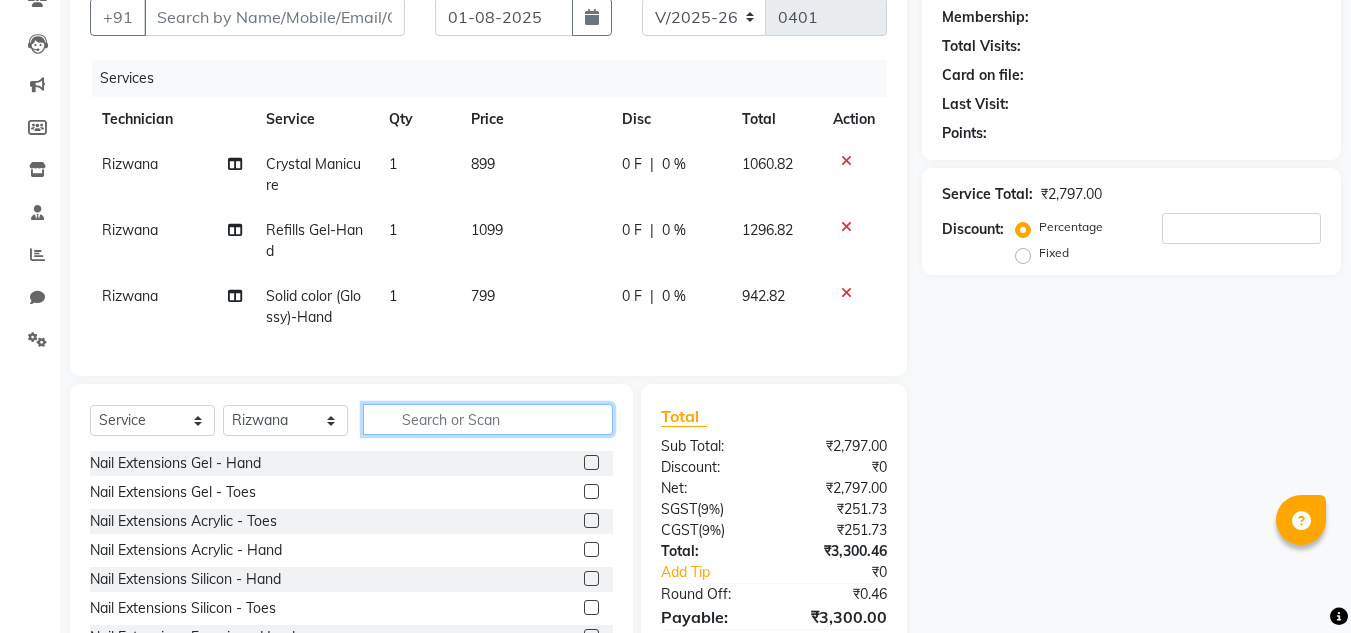 type 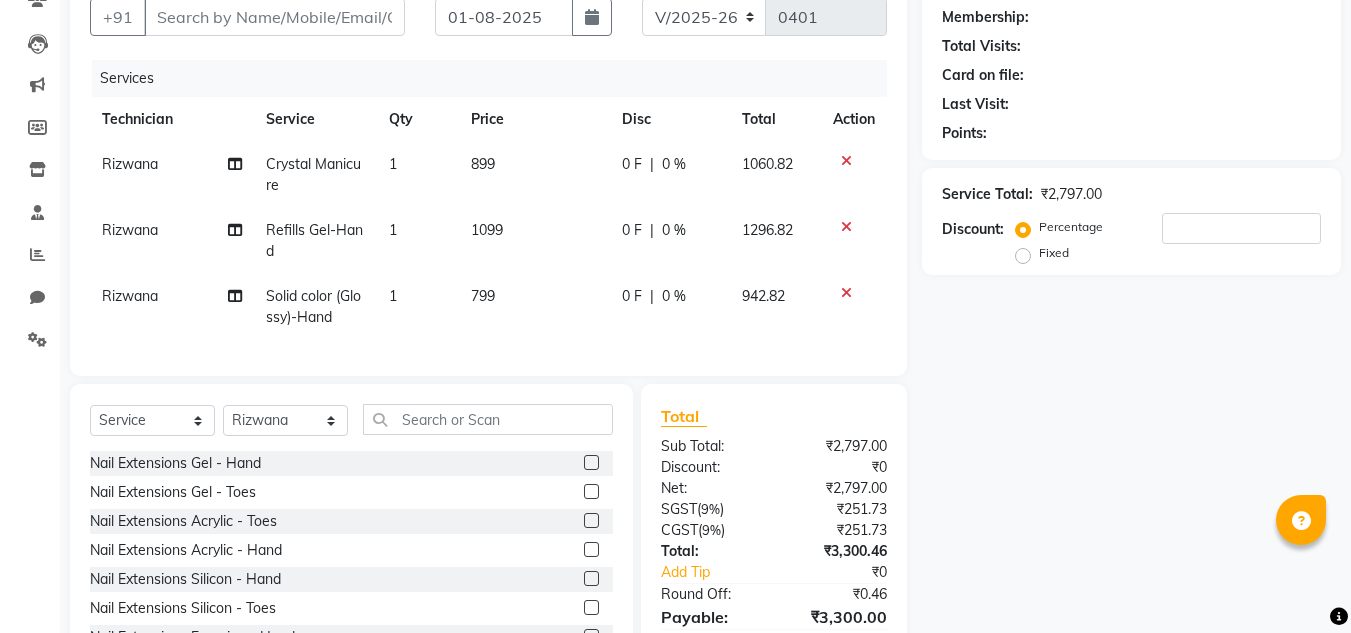 click on "Rizwana" 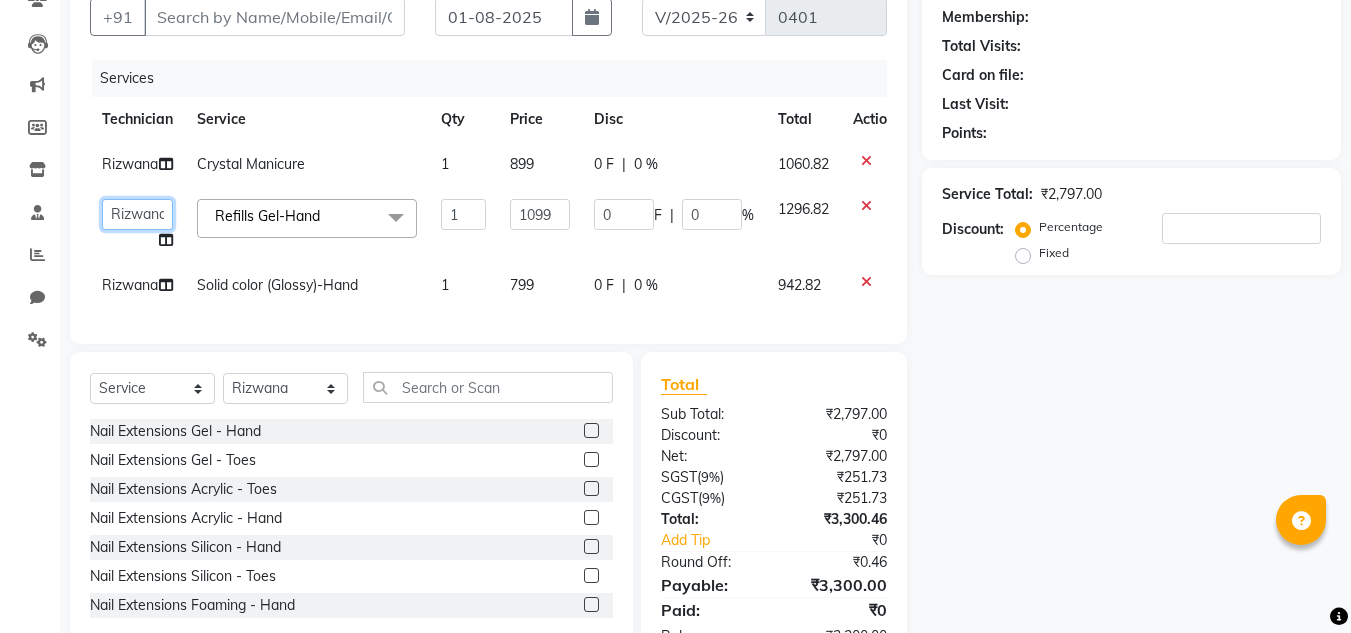 click on "[FIRST]   [FIRST]   [FIRST]   [FIRST]   [FIRST]   [FIRST]   [FIRST]   [FIRST]   [FIRST]   [FIRST]   [FIRST]   [FIRST]   [FIRST]" 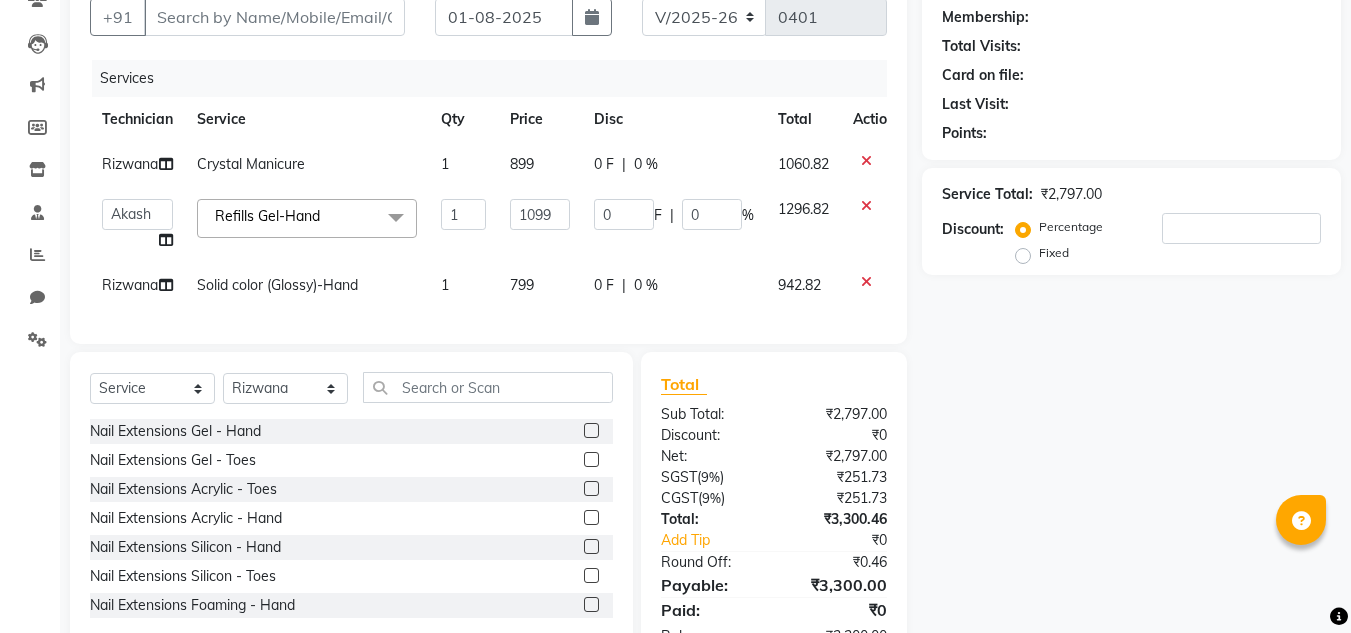click on "Rizwana" 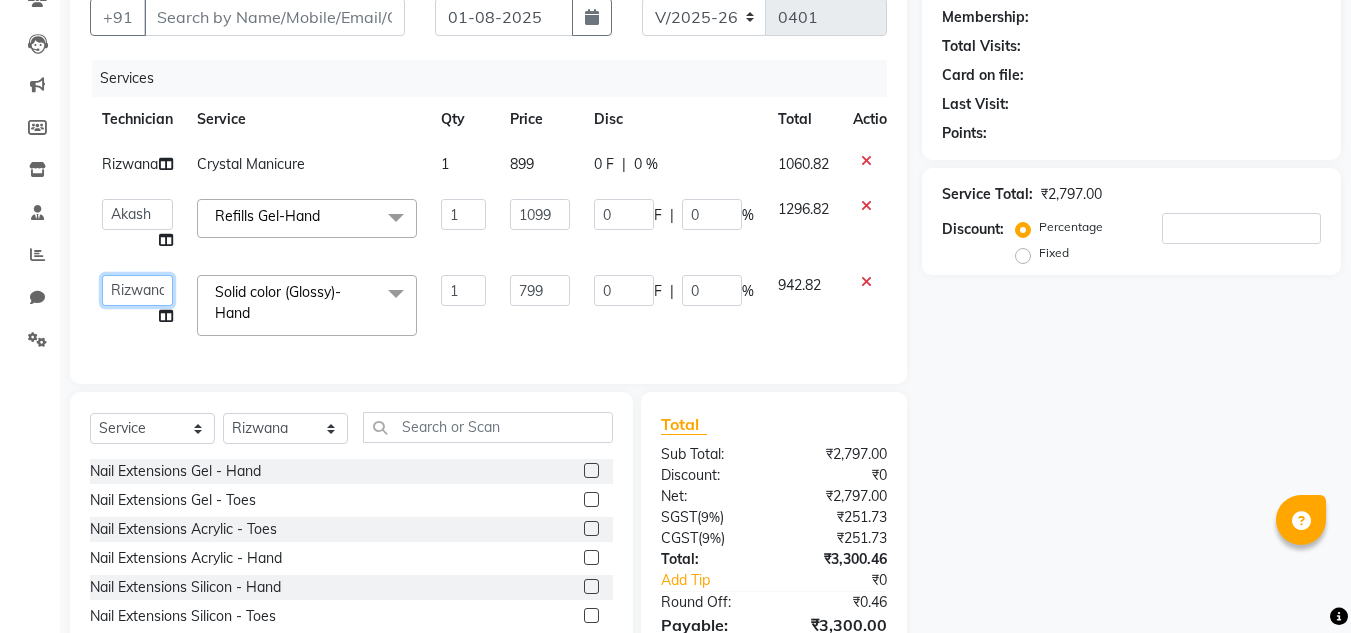 click on "[FIRST]   [FIRST]   [FIRST]   [FIRST]   [FIRST]   [FIRST]   [FIRST]   [FIRST]   [FIRST]   [FIRST]   [FIRST]   [FIRST]   [FIRST]" 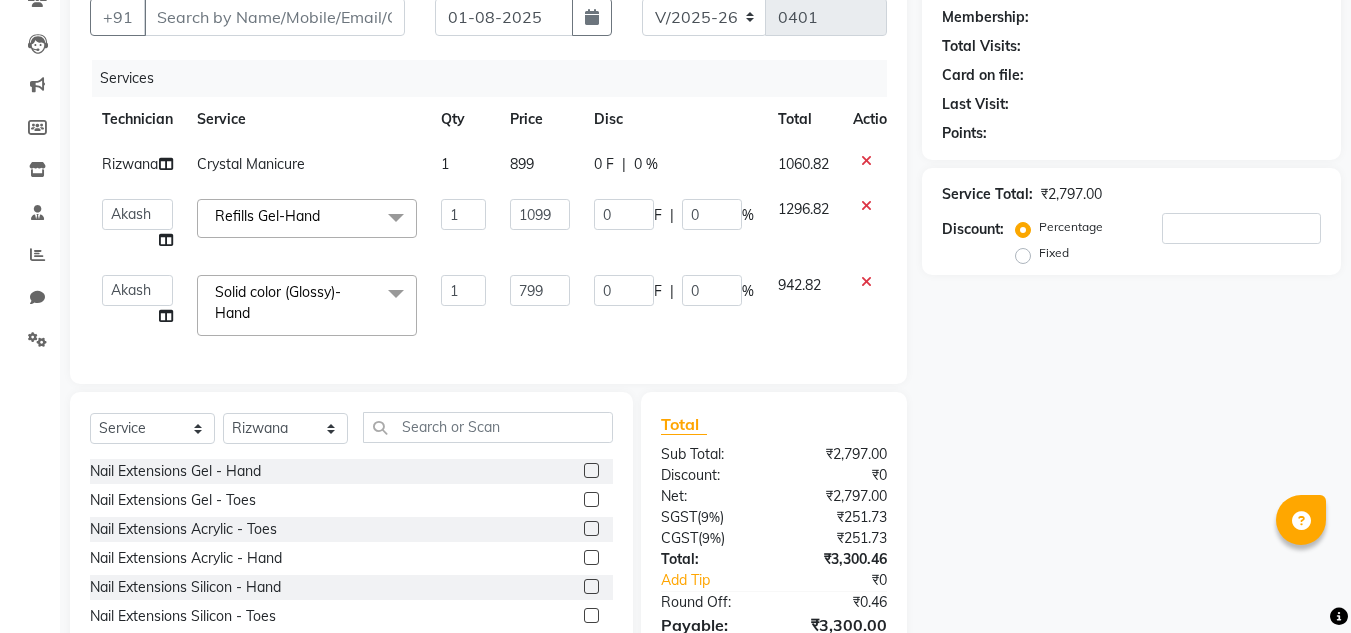 scroll, scrollTop: 328, scrollLeft: 0, axis: vertical 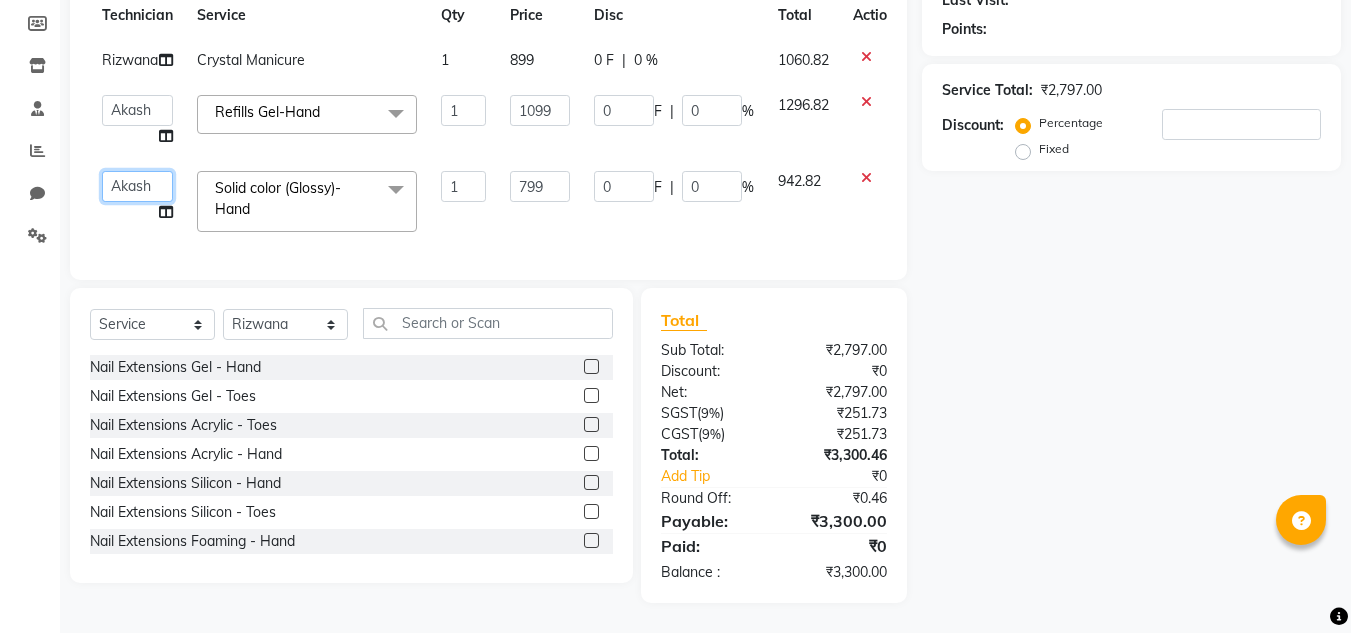 click on "[FIRST]   [FIRST]   [FIRST]   [FIRST]   [FIRST]   [FIRST]   [FIRST]   [FIRST]   [FIRST]   [FIRST]   [FIRST]   [FIRST]   [FIRST]" 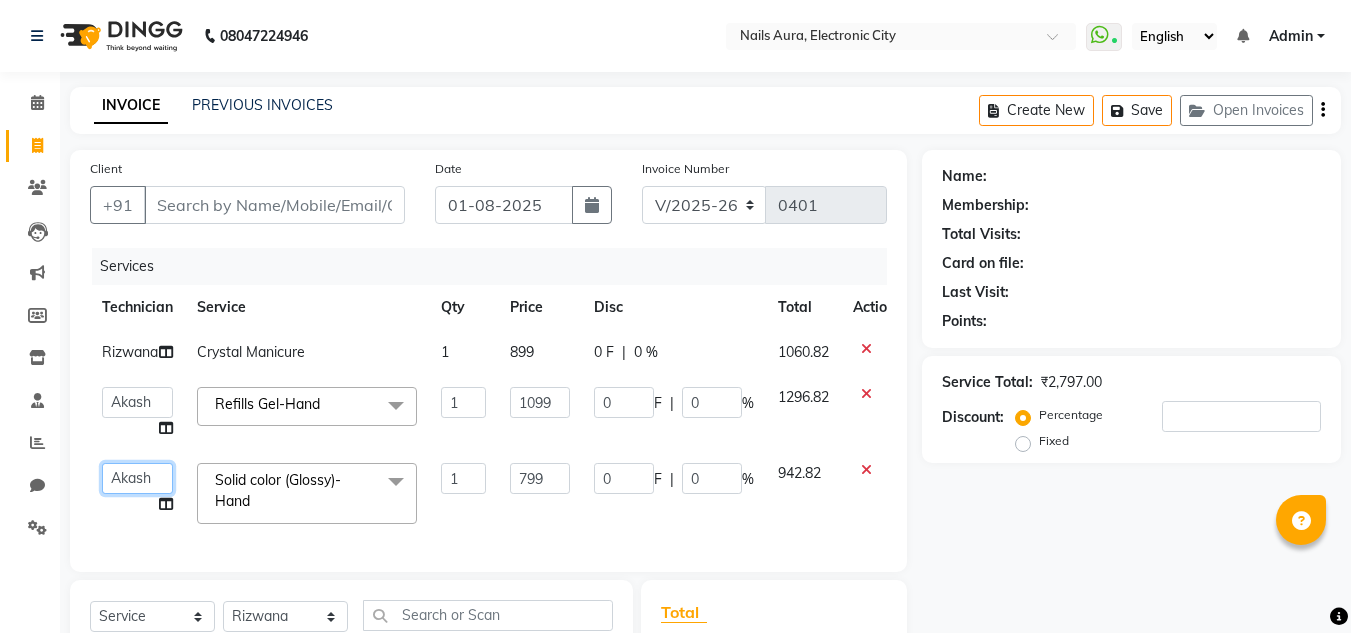 scroll, scrollTop: 328, scrollLeft: 0, axis: vertical 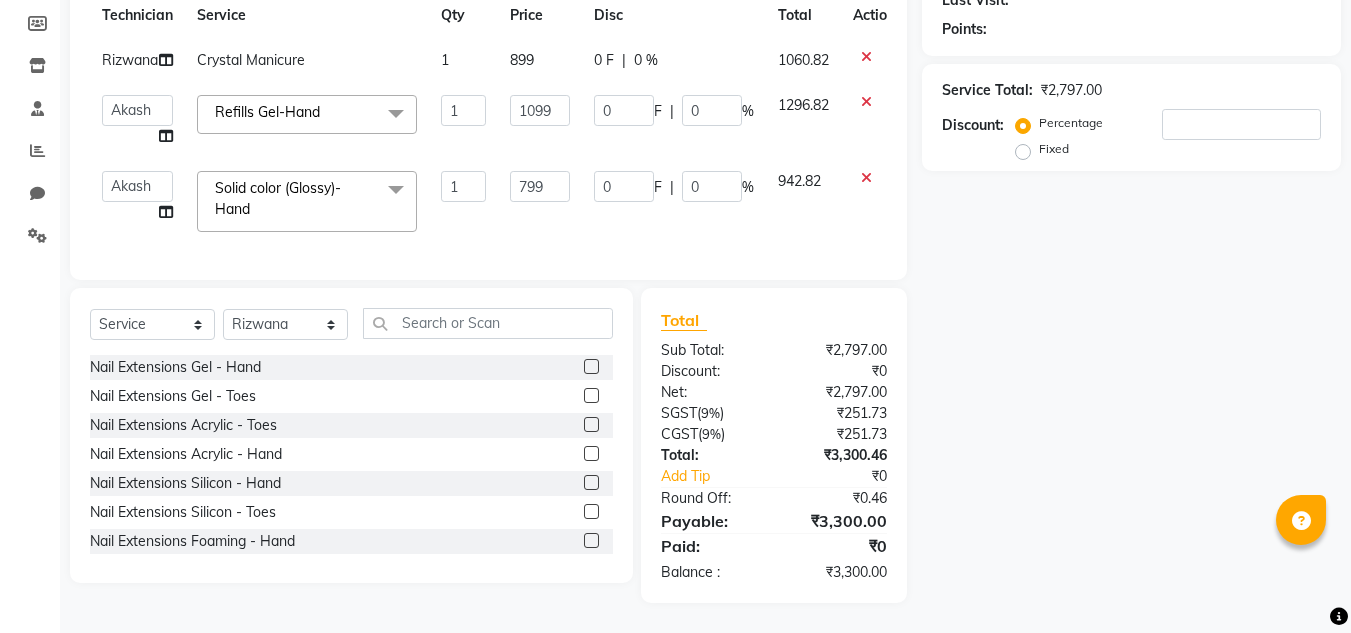 click 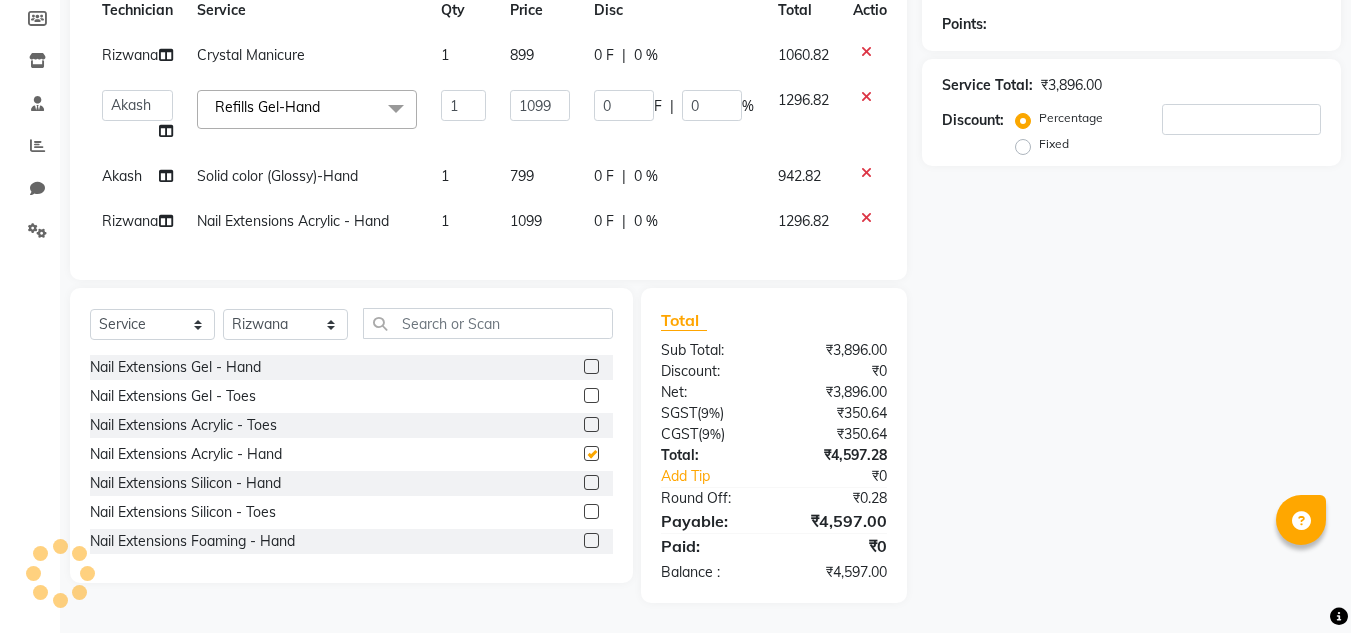 checkbox on "false" 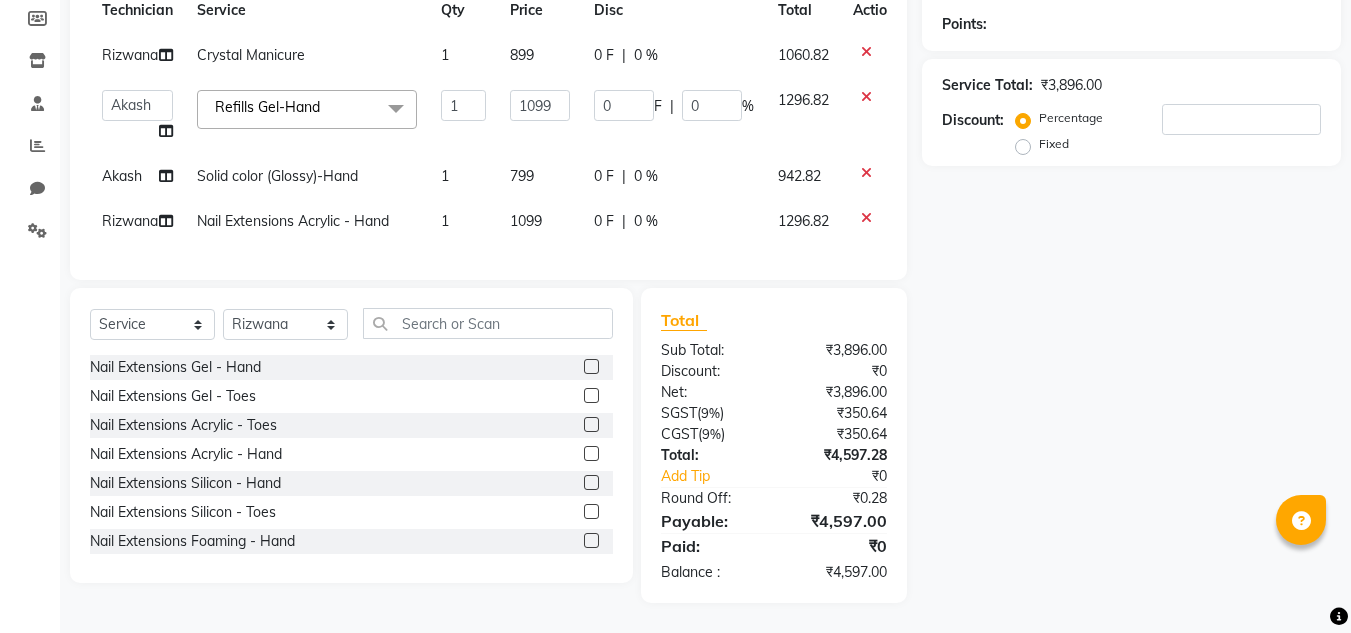 click 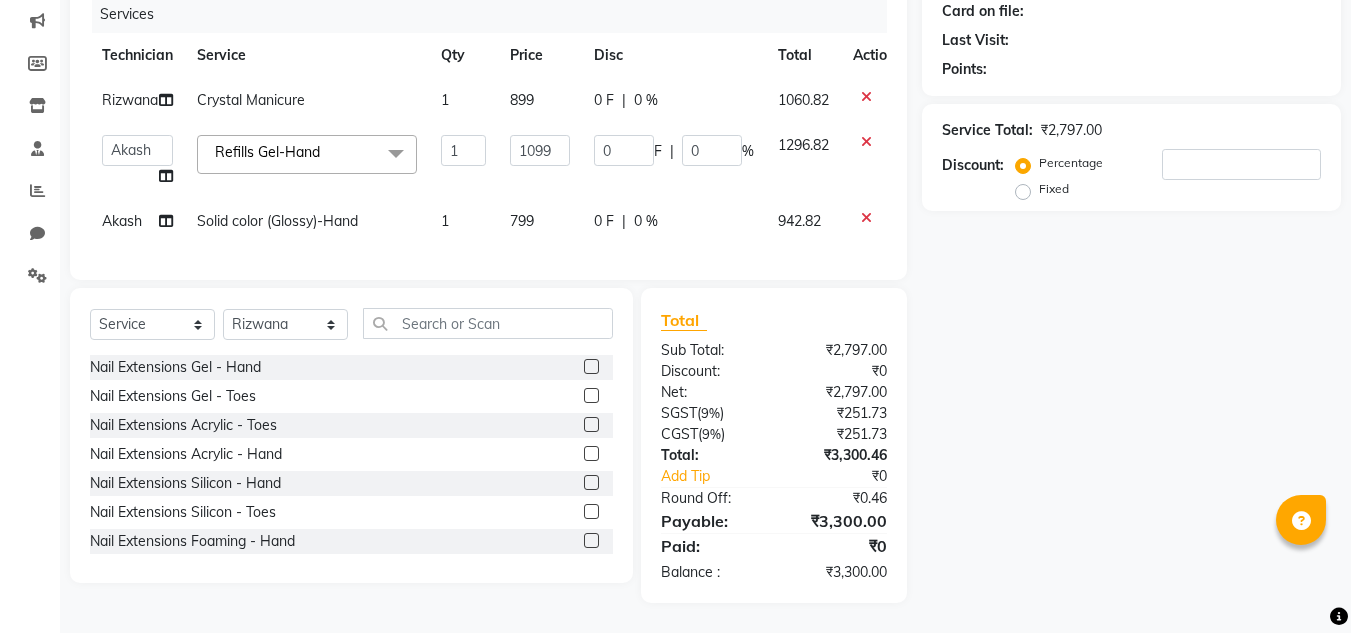 click 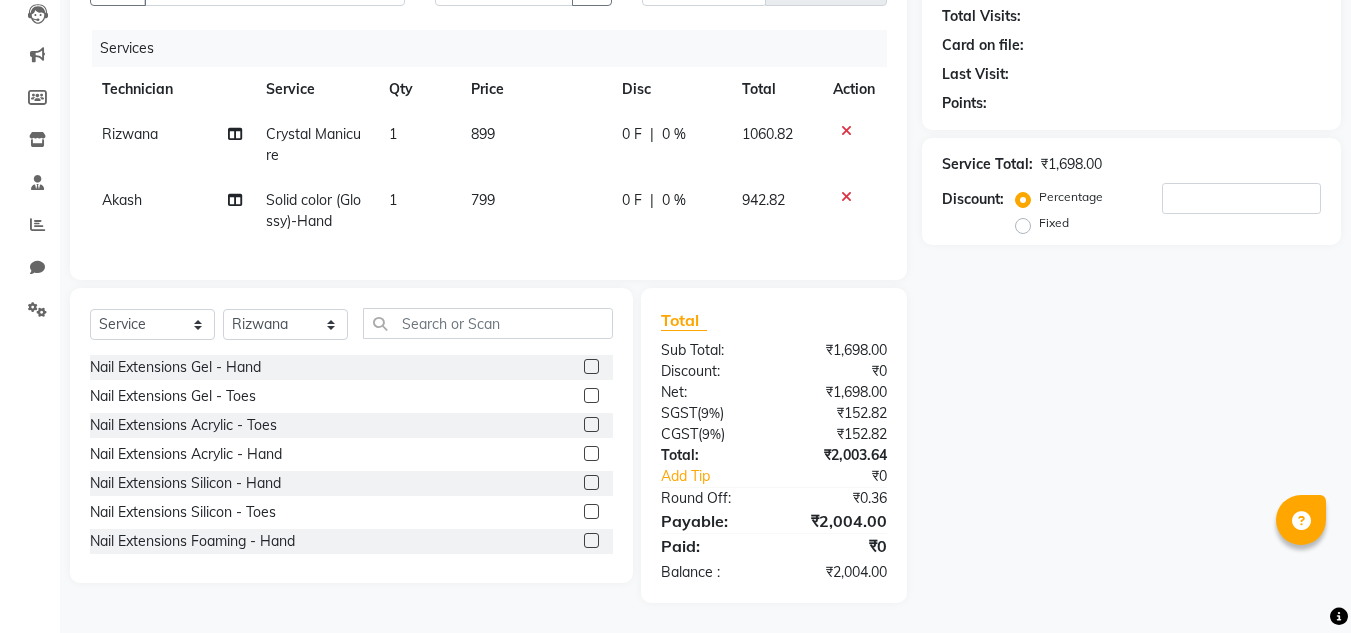 scroll, scrollTop: 233, scrollLeft: 0, axis: vertical 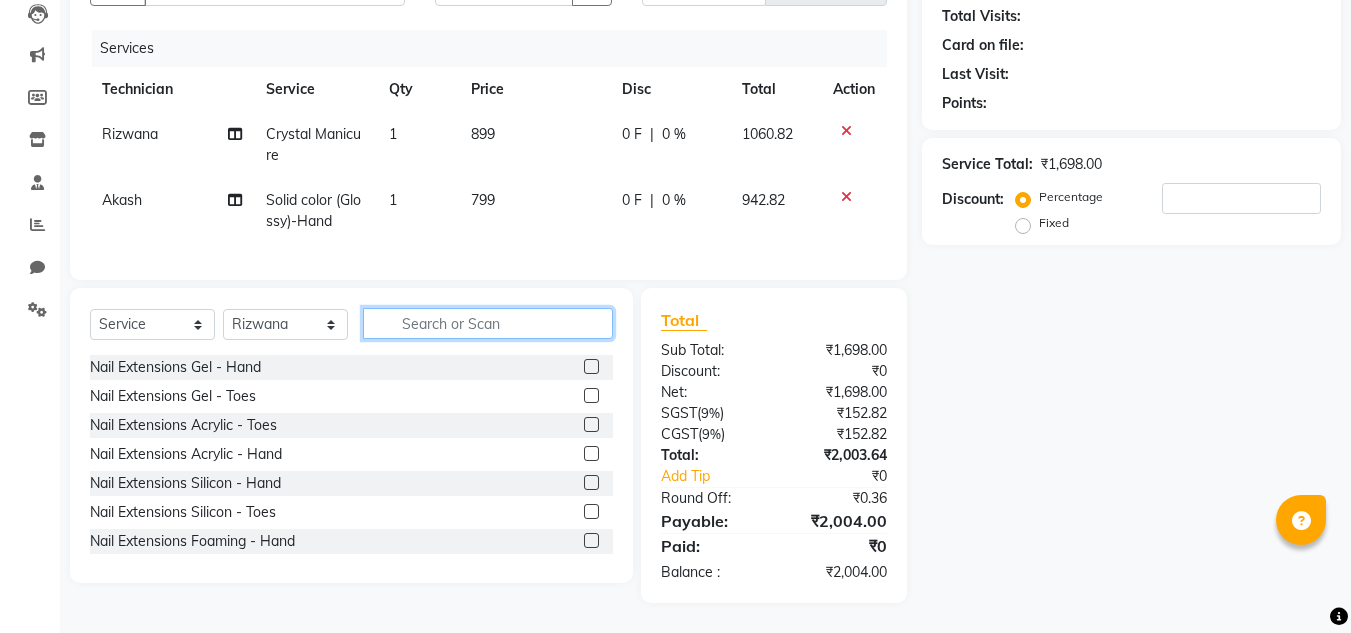 click 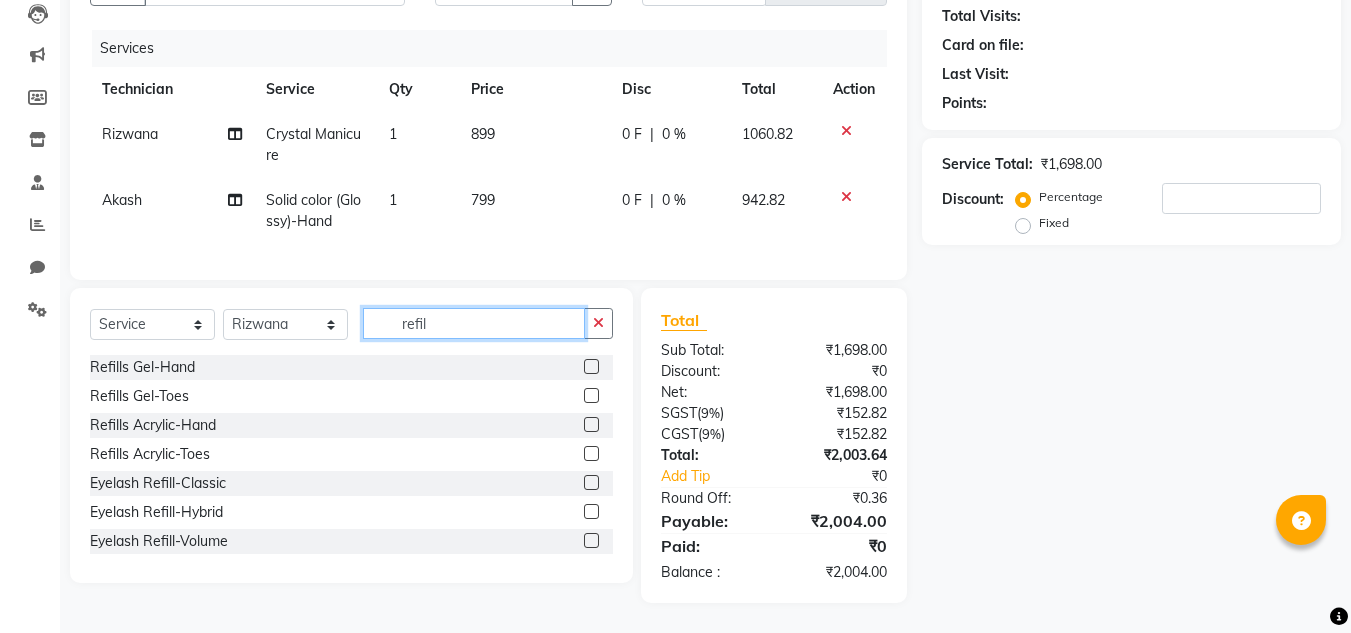 type on "refil" 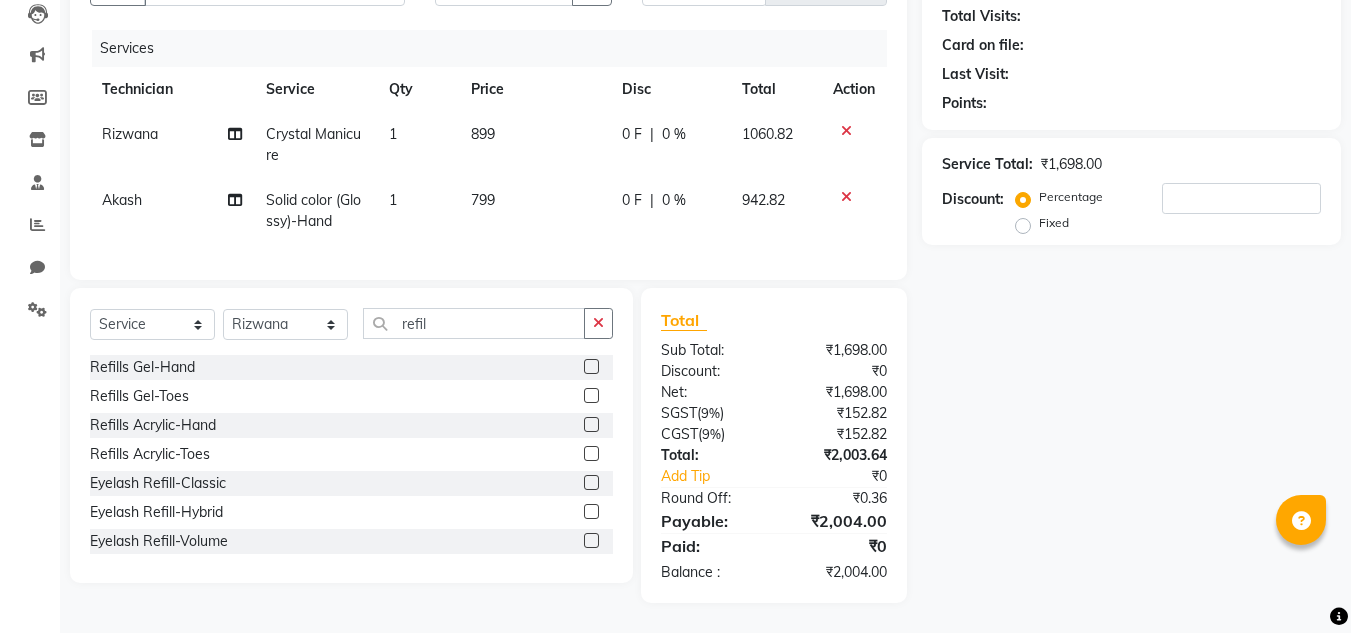 click 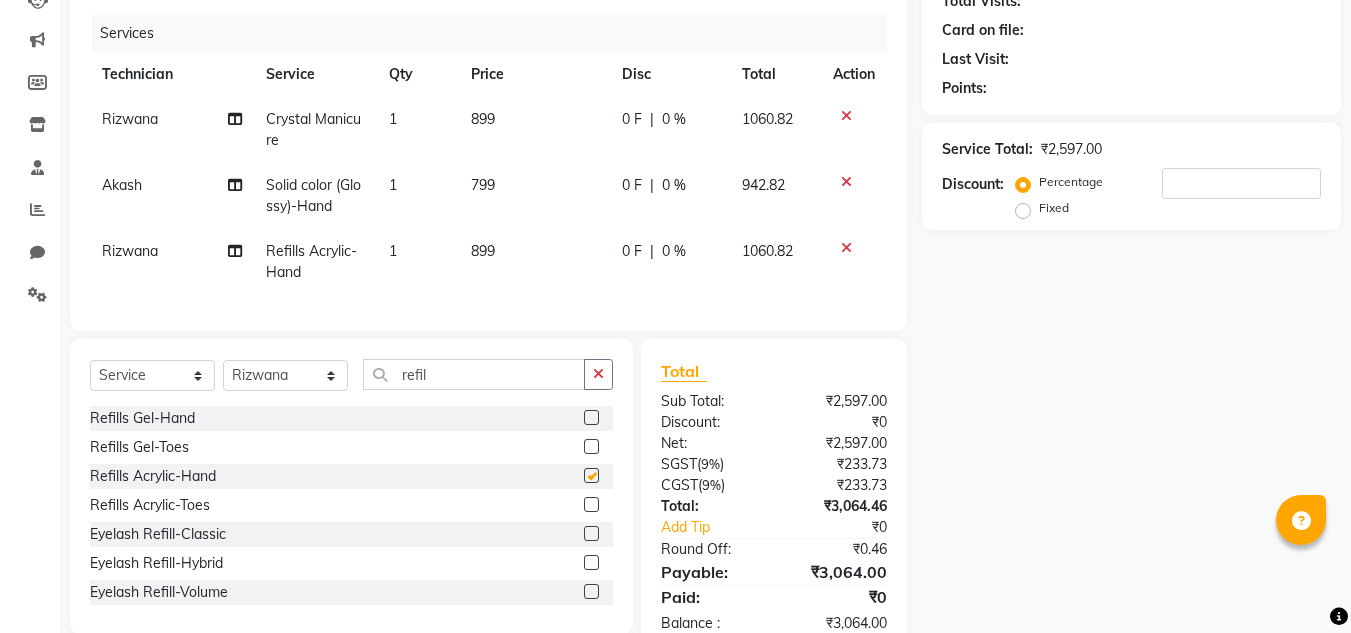 checkbox on "false" 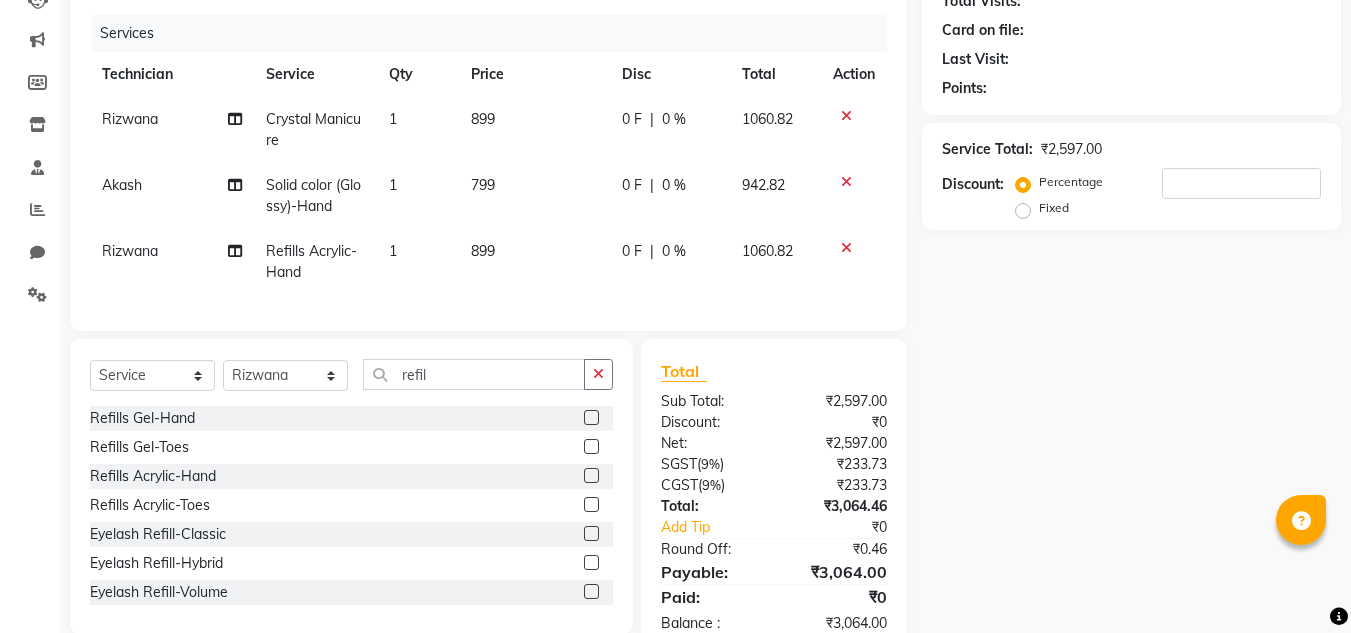 click on "Rizwana" 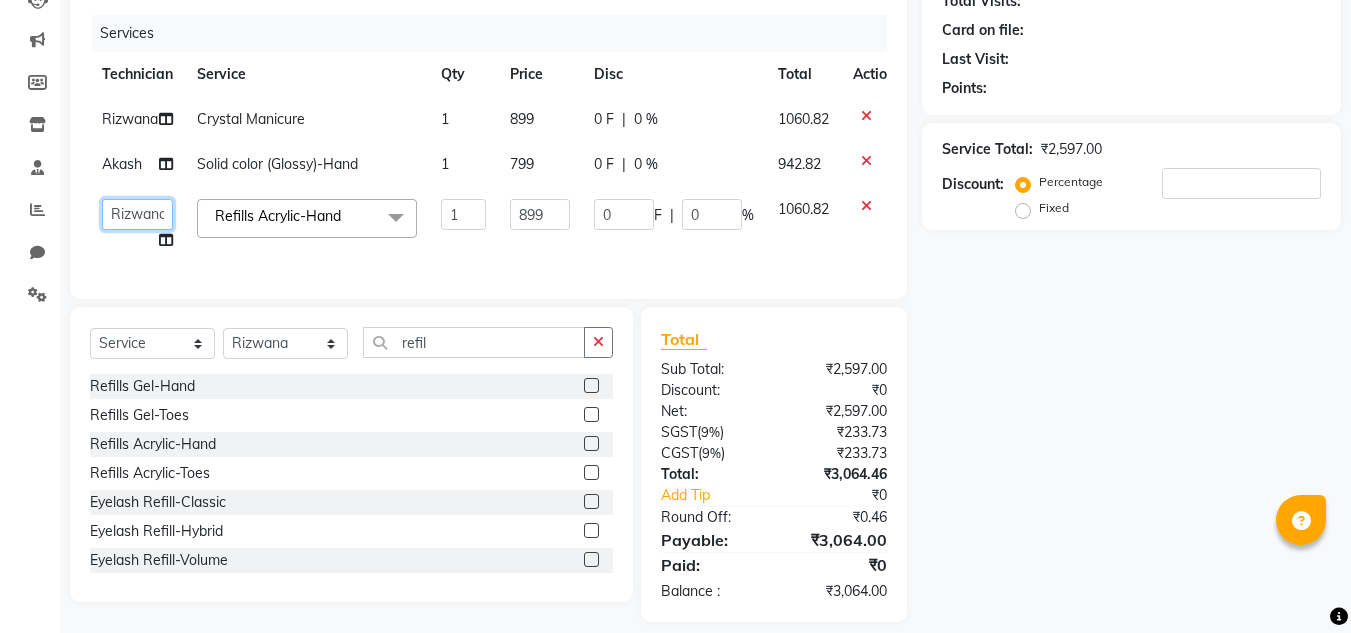 click on "[FIRST]   [FIRST]   [FIRST]   [FIRST]   [FIRST]   [FIRST]   [FIRST]   [FIRST]   [FIRST]   [FIRST]   [FIRST]   [FIRST]   [FIRST]" 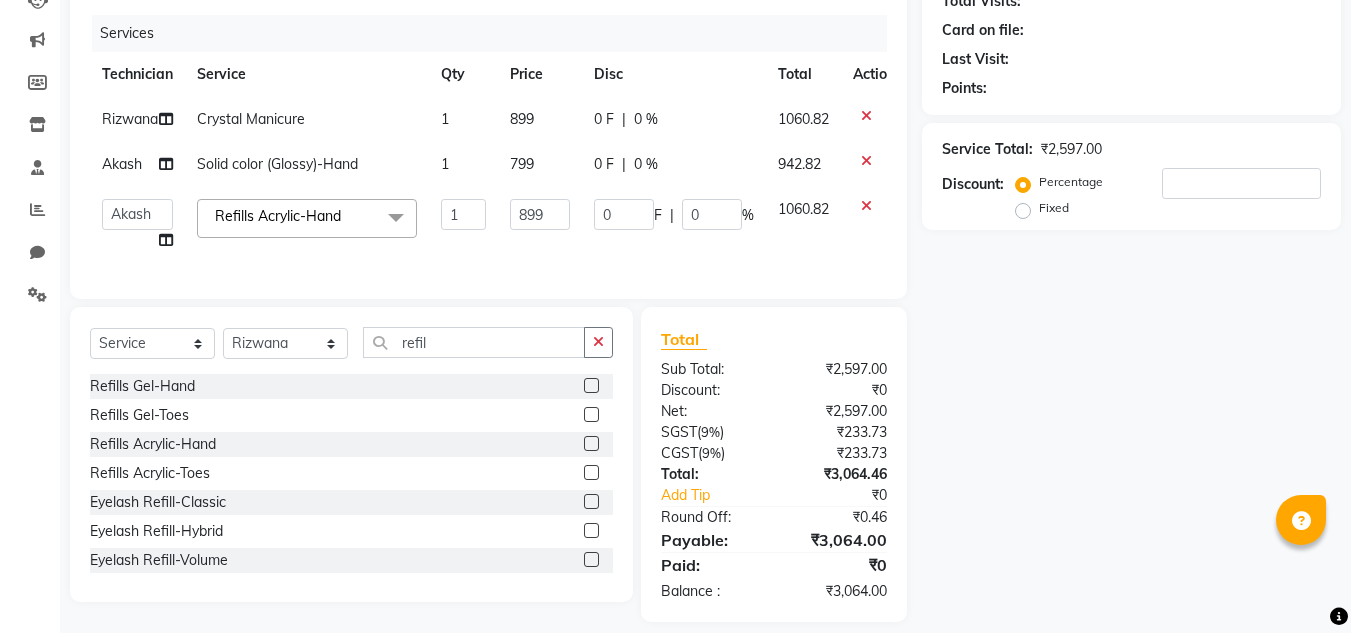 click on "Services Technician Service Qty Price Disc Total Action [FIRST] Crystal Manicure 1 899 0 F | 0 % 1060.82 [FIRST] Solid color (Glossy)-Hand 1 799 0 F | 0 % 942.82 [FIRST] [FIRST] [FIRST] [FIRST] [FIRST] [FIRST] [FIRST] [FIRST] [FIRST] [FIRST] [FIRST] [FIRST] [FIRST] Refills Acrylic-Hand x Nail Extensions Gel - Hand Nail Extensions Gel - Toes Nail Extensions Acrylic - Toes Nail Extensions Acrylic - Hand Nail Extensions Silicon - Hand Nail Extensions Silicon - Toes Nail Extensions Foaming - Hand Nail Extensions Foaming - Toes Nail Extensions Poly Gel - Hand Nail Extensions Poly Gel - Toes Overlays Gel-Hand Overlays Gel-Toes Overlays Acrylic-Hand Overlays Acrylic-Toes Overlays Silicon-Hand Overlays Silicon-Toes Refills Gel-Hand Refills Gel-Toes Refills Acrylic-Hand Refills Acrylic-Toes Solid color (Glossy)-Hand Solid color (Glossy)-Toes Solid color (Matte)-Hand Solid color (Matte)-Toes French-Hand French-Toes Ombre-Hand Ombre-Toes Chrome-Hand Chrome-Toes French Ombre-Hand French Ombre-Toes Tattoo 1 0" 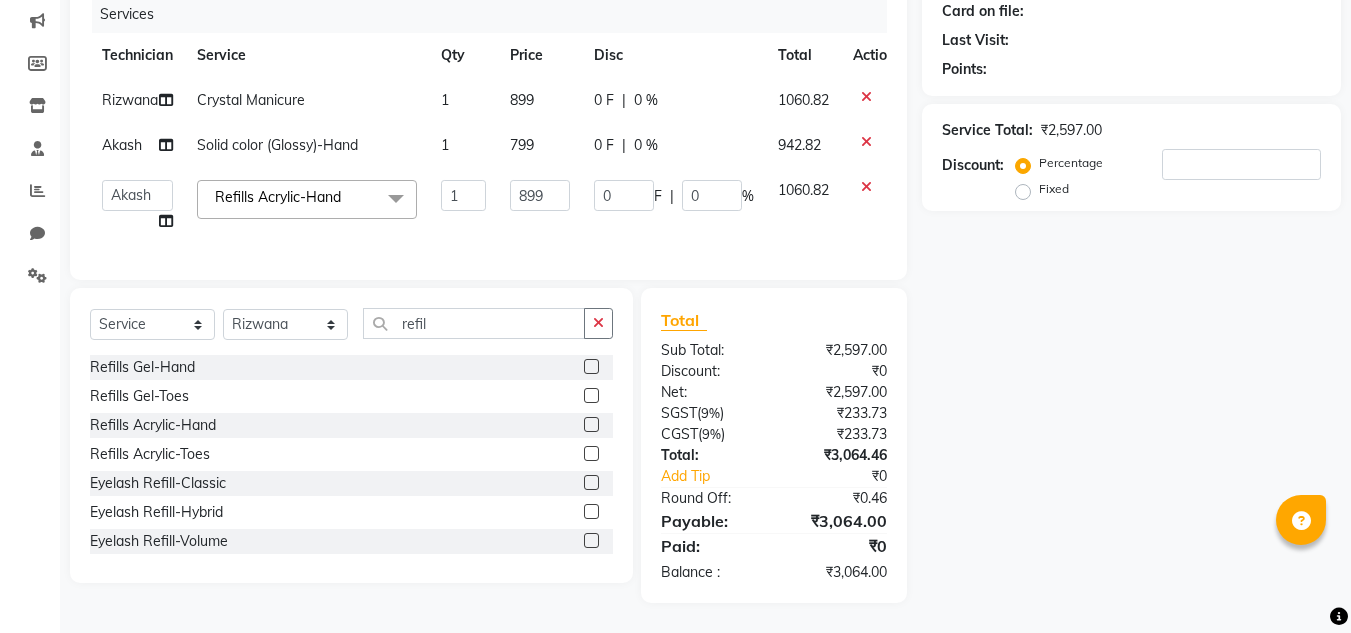 scroll, scrollTop: 288, scrollLeft: 0, axis: vertical 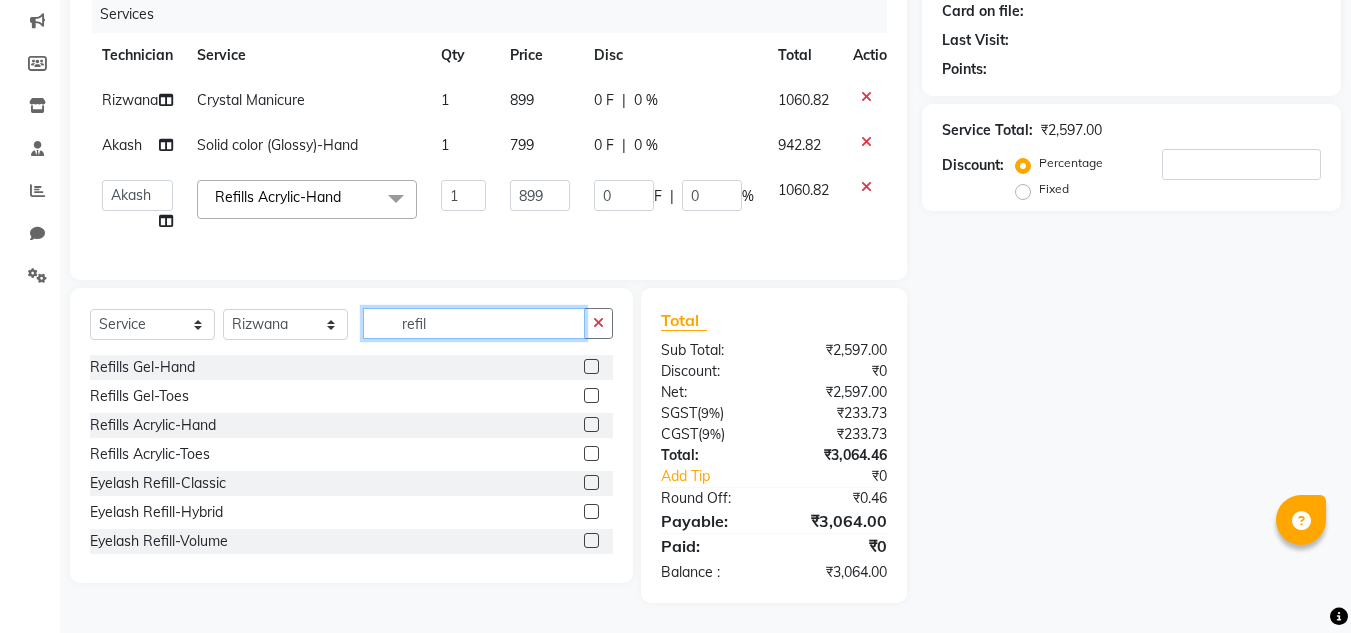 click on "refil" 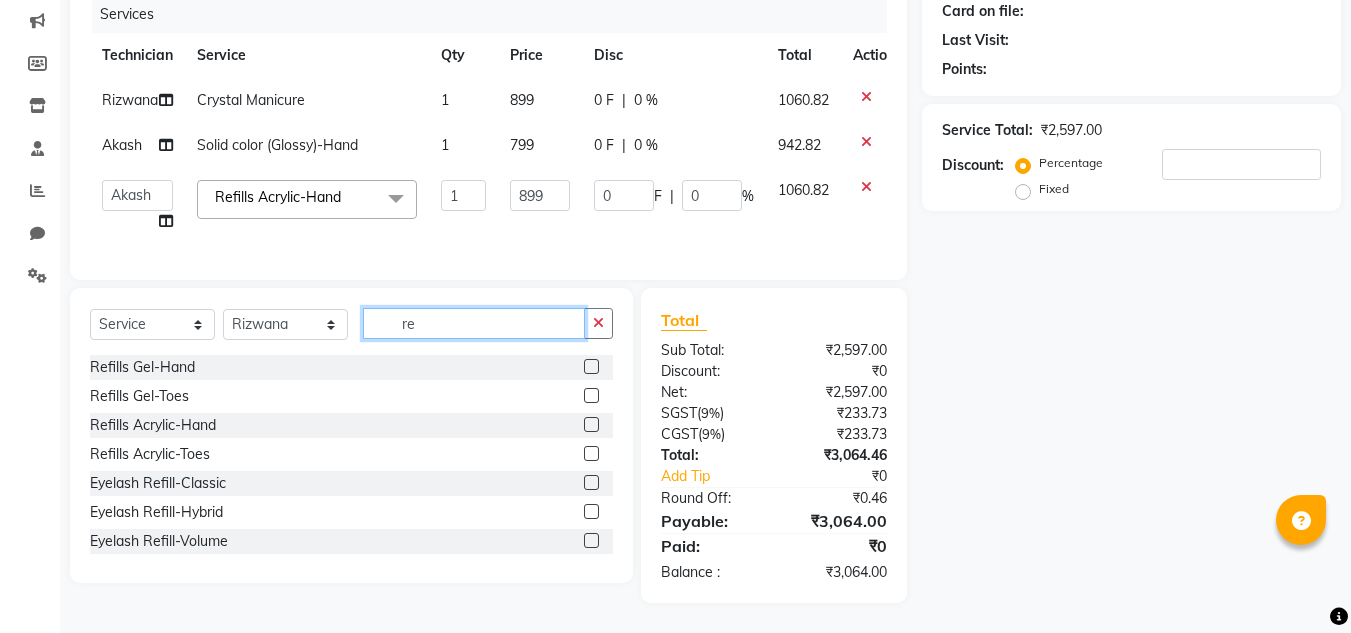 type on "r" 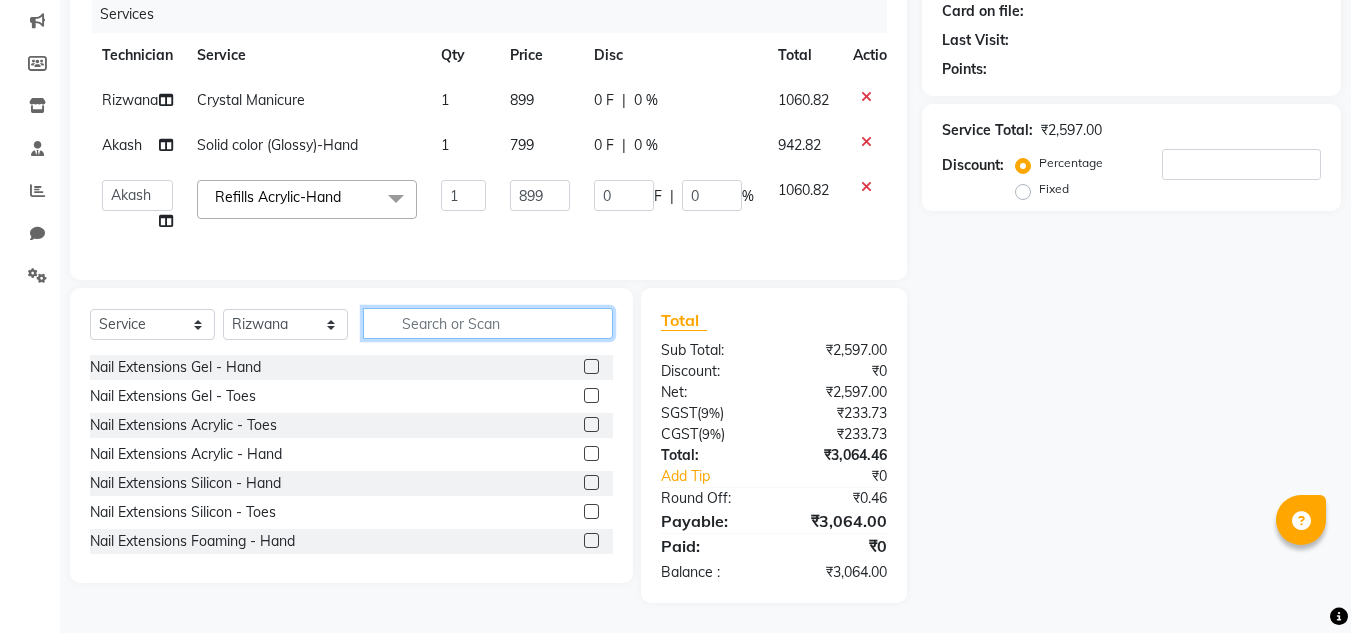 click 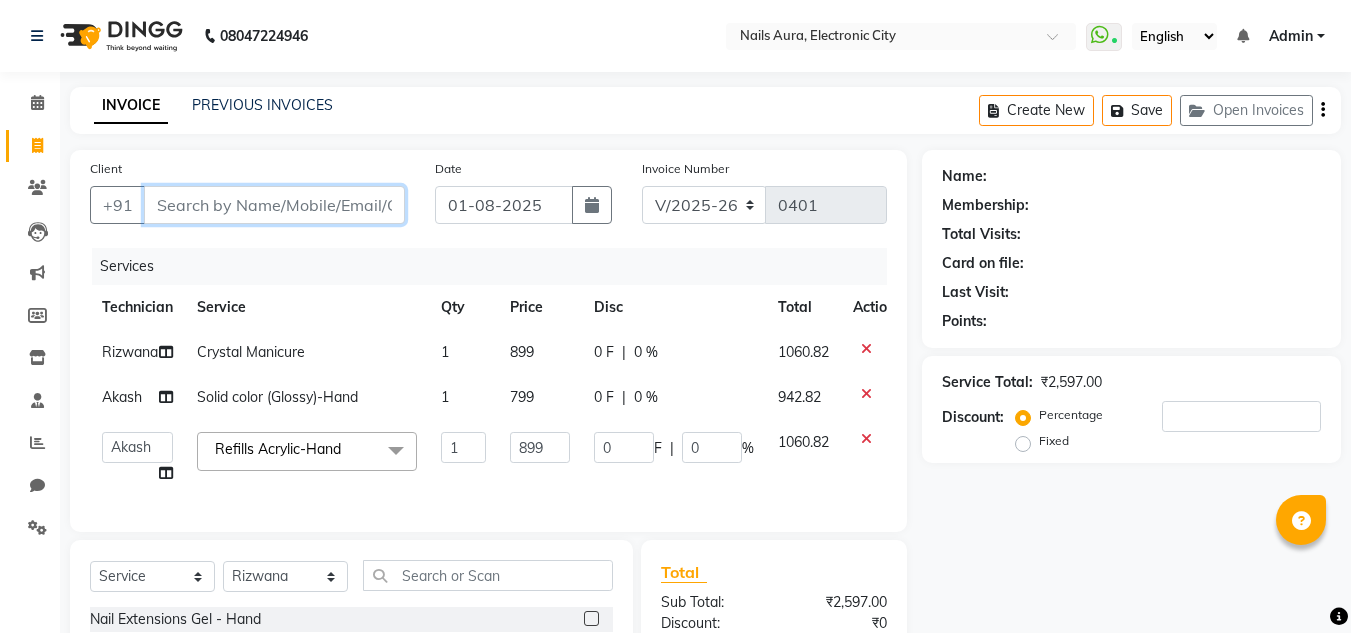 click on "Client" at bounding box center [274, 205] 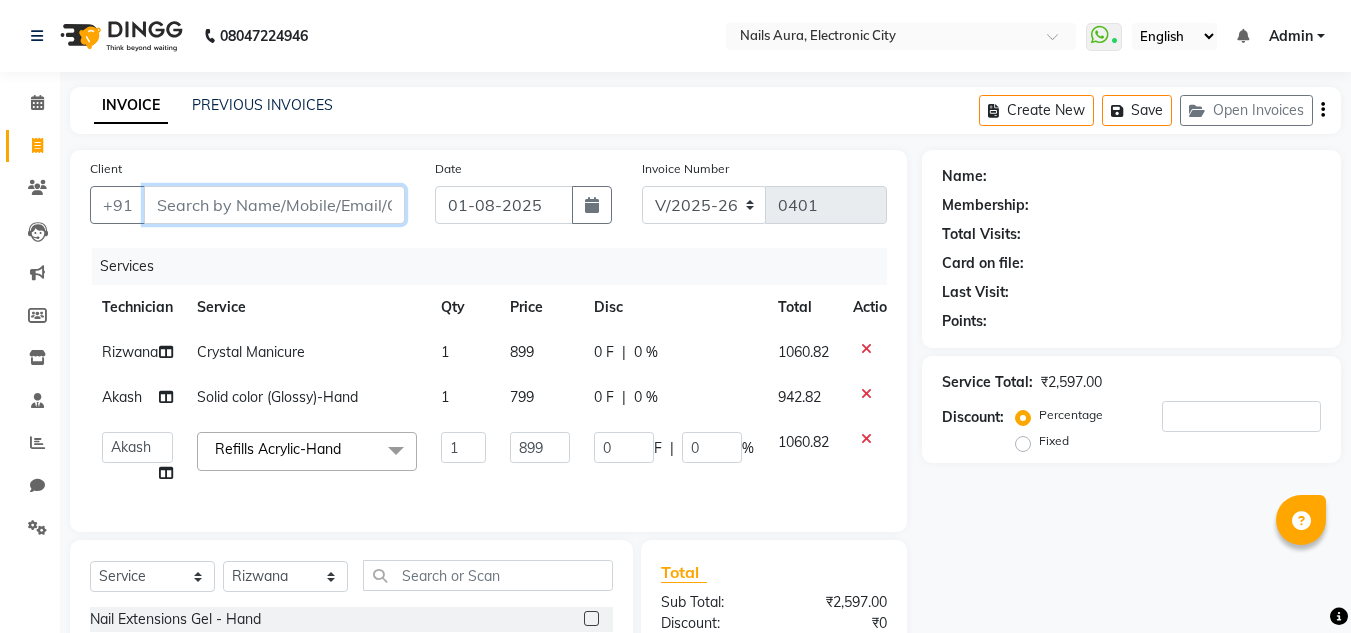scroll, scrollTop: 288, scrollLeft: 0, axis: vertical 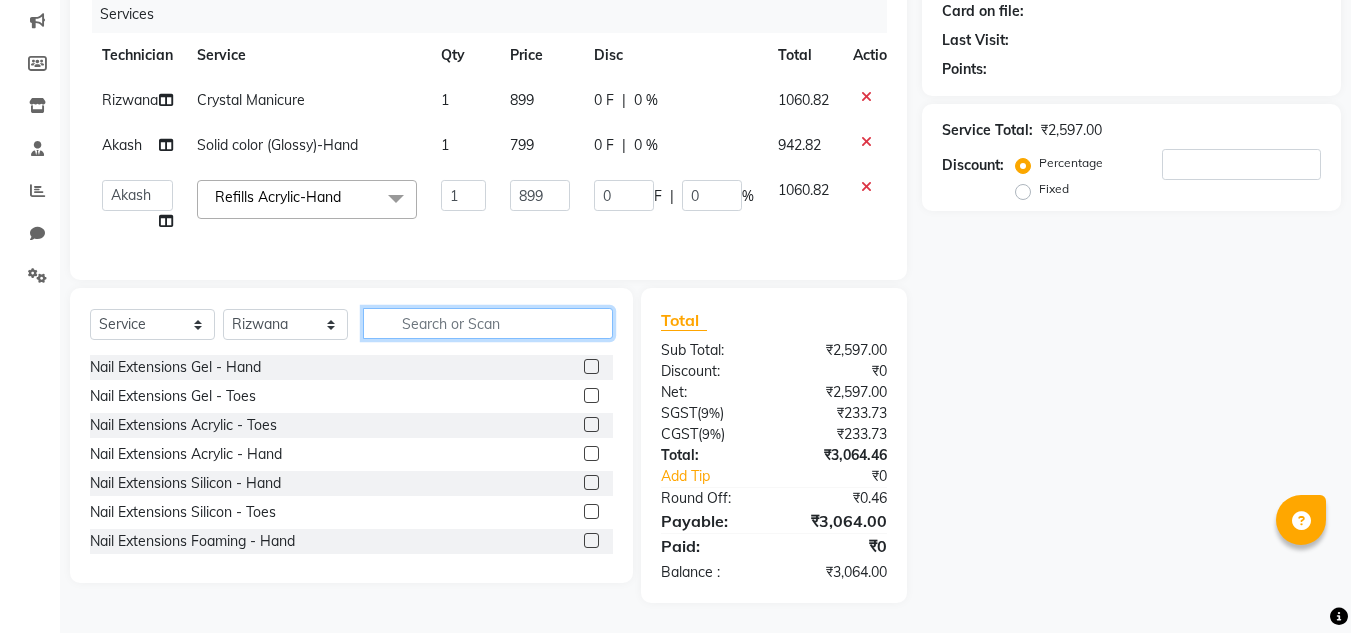 click 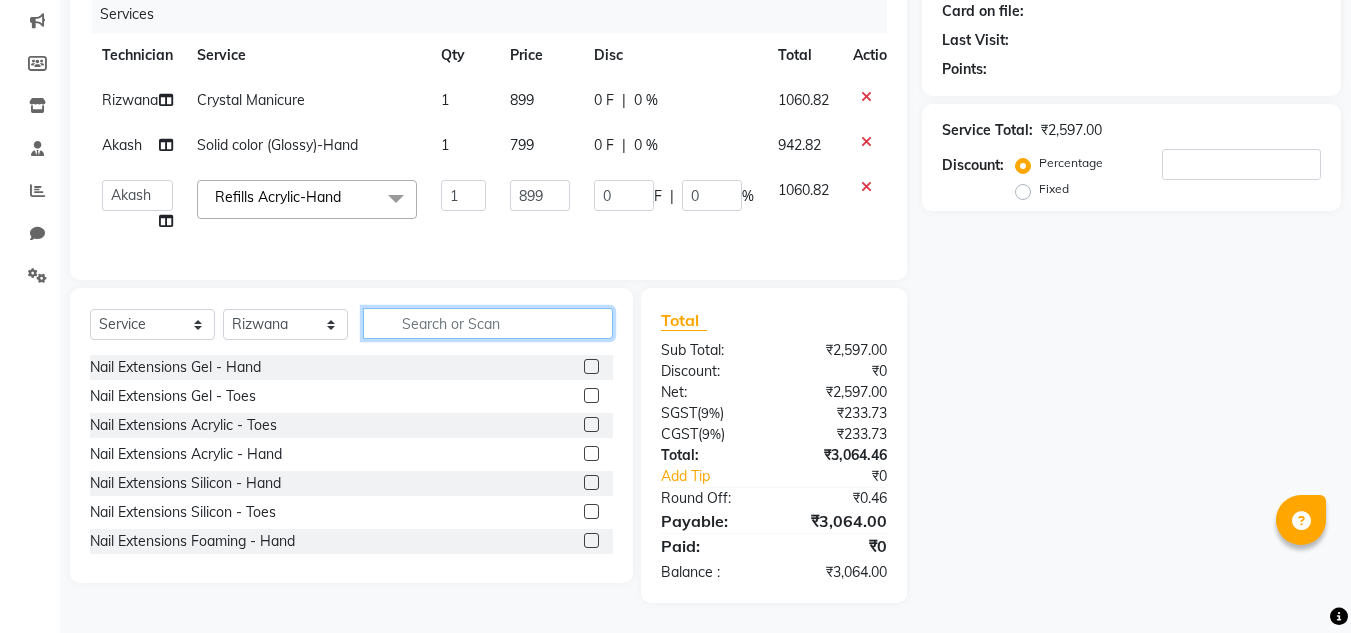 scroll, scrollTop: 0, scrollLeft: 0, axis: both 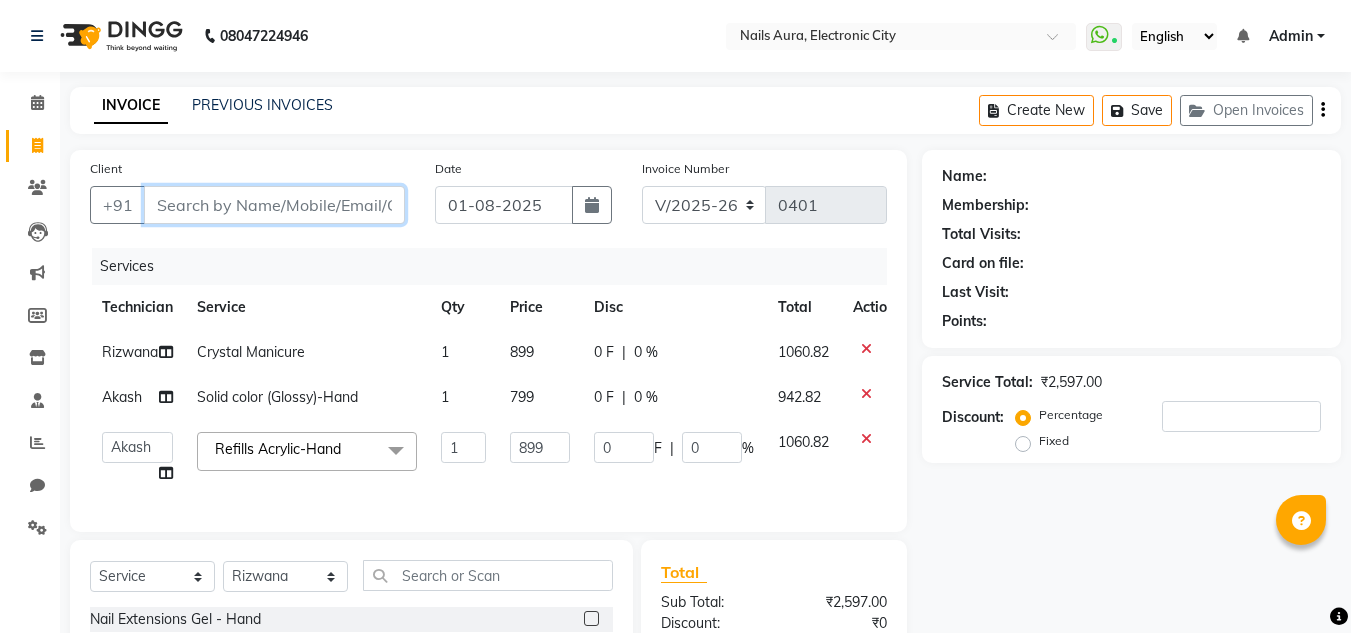 click on "Client" at bounding box center [274, 205] 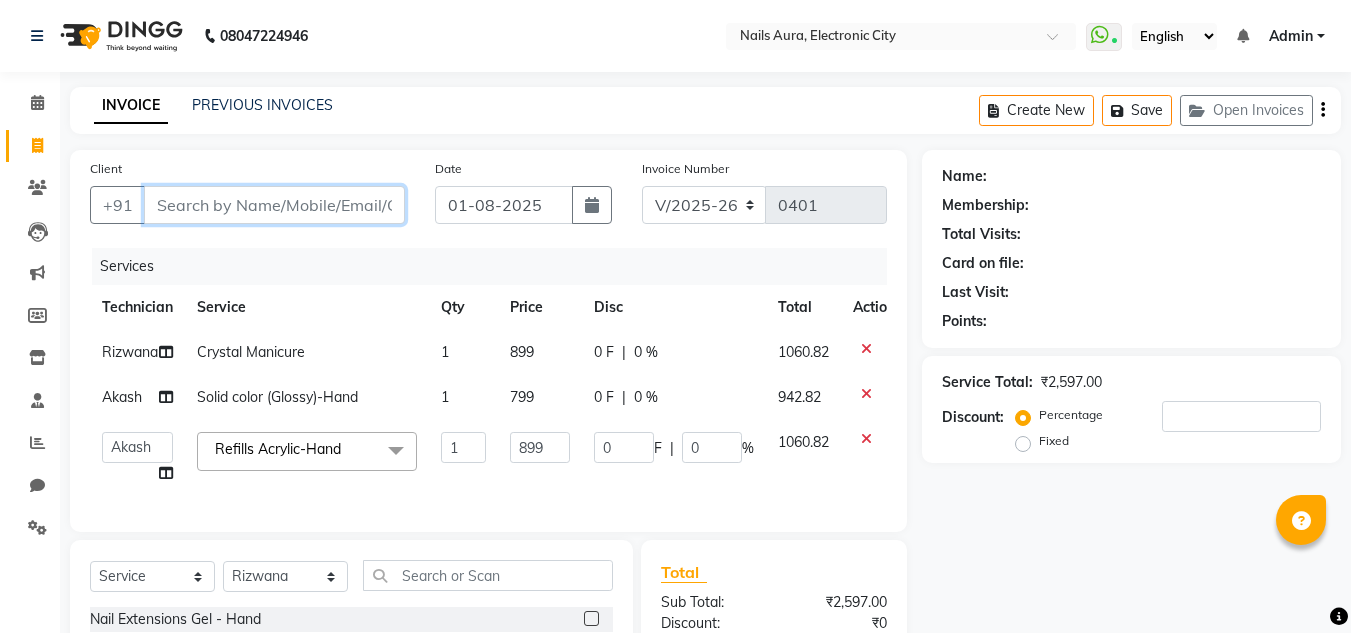 scroll, scrollTop: 288, scrollLeft: 0, axis: vertical 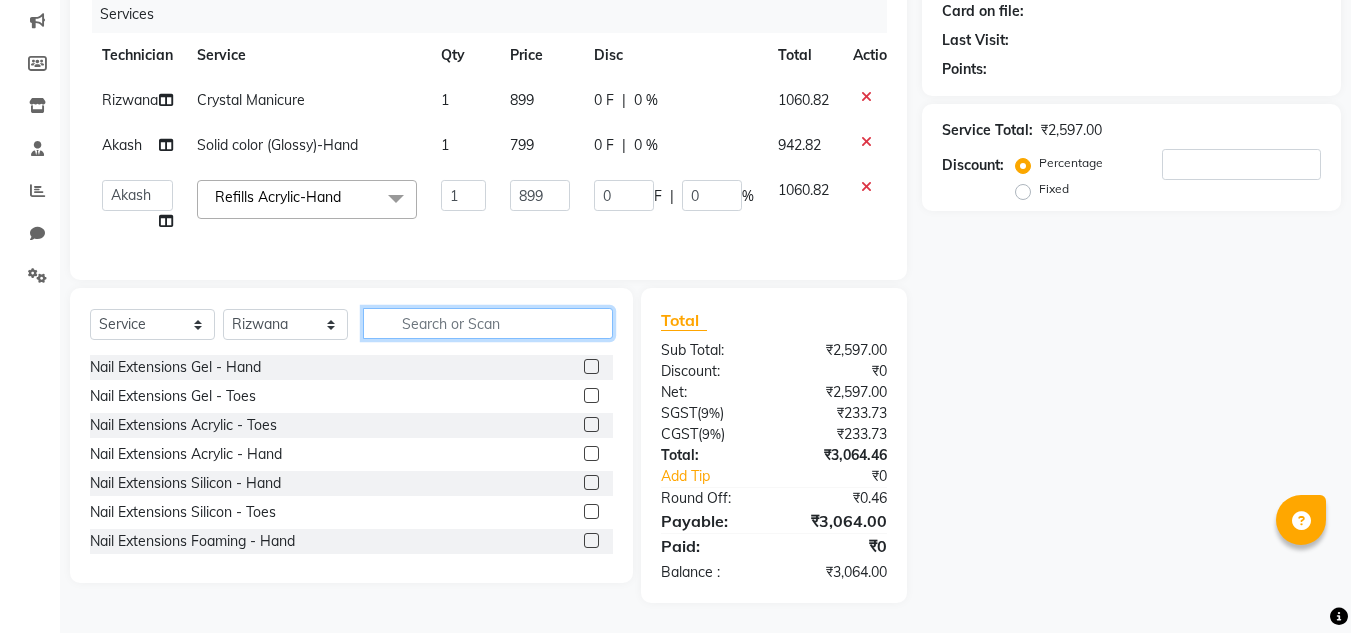 click 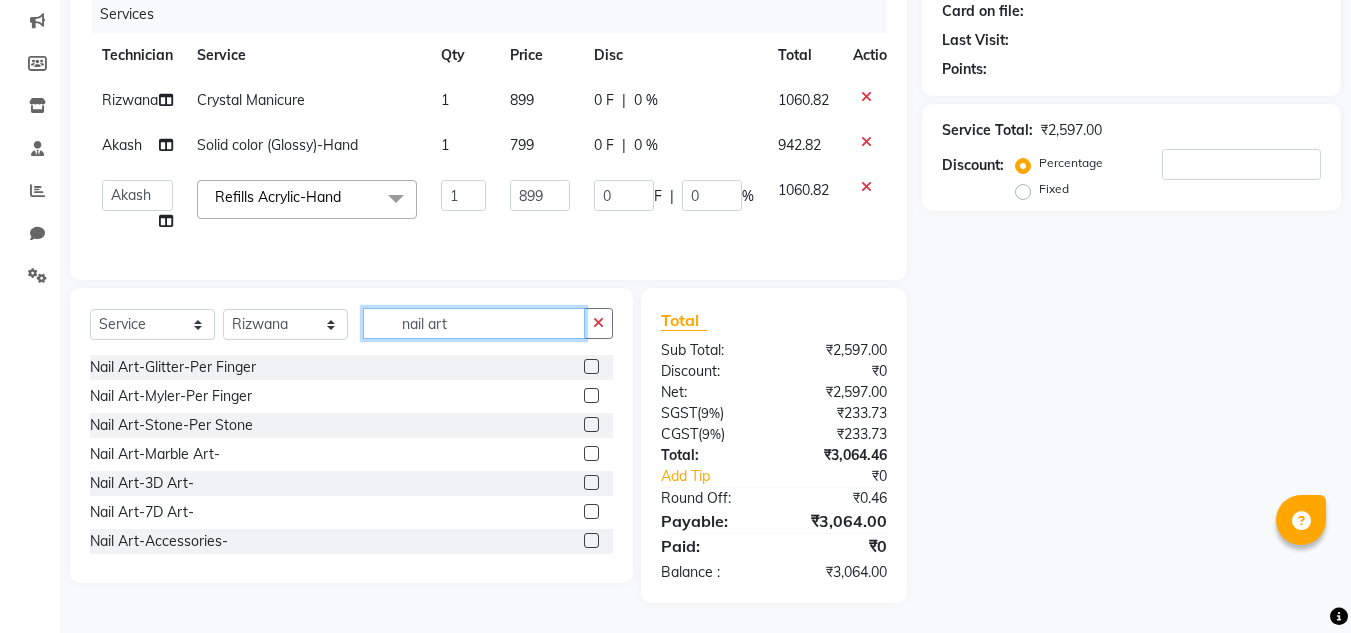 click on "nail art" 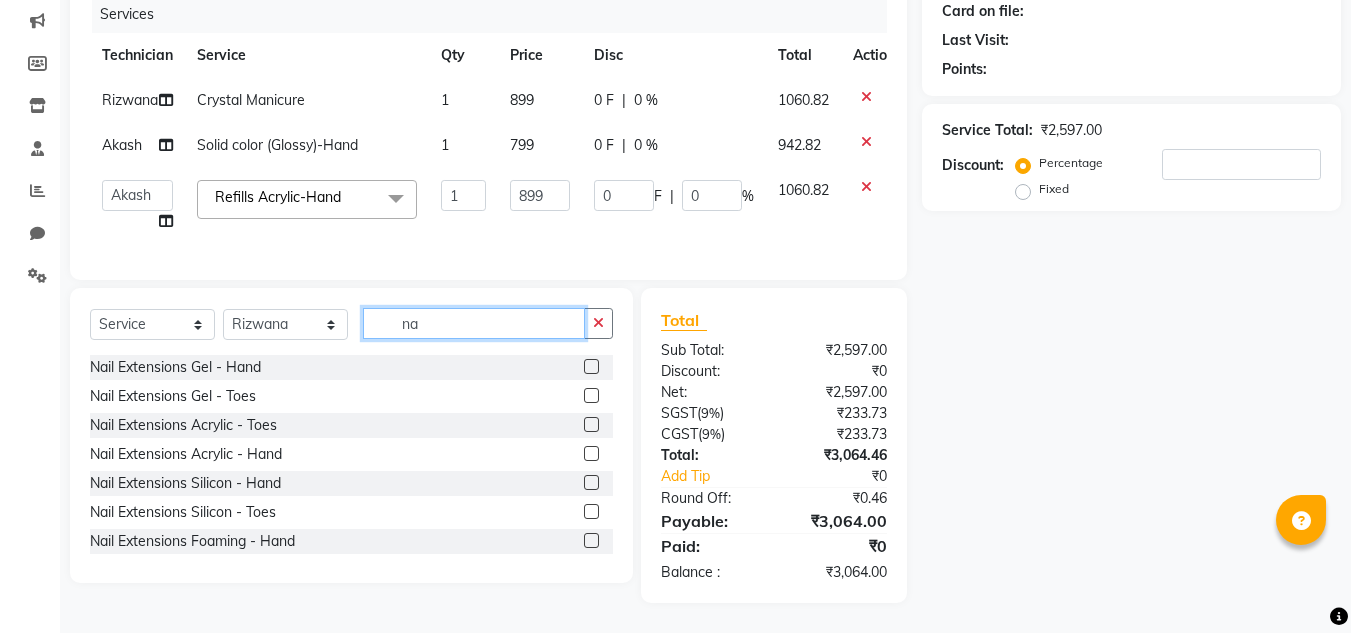 type on "n" 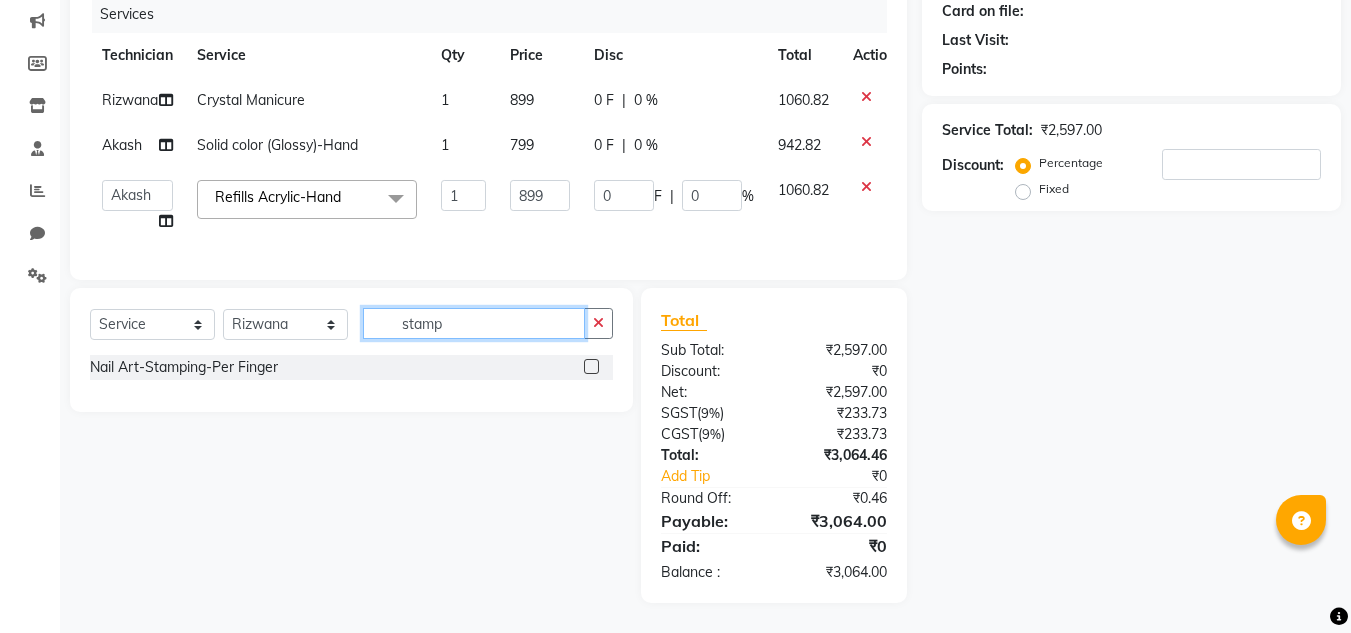 type on "stamp" 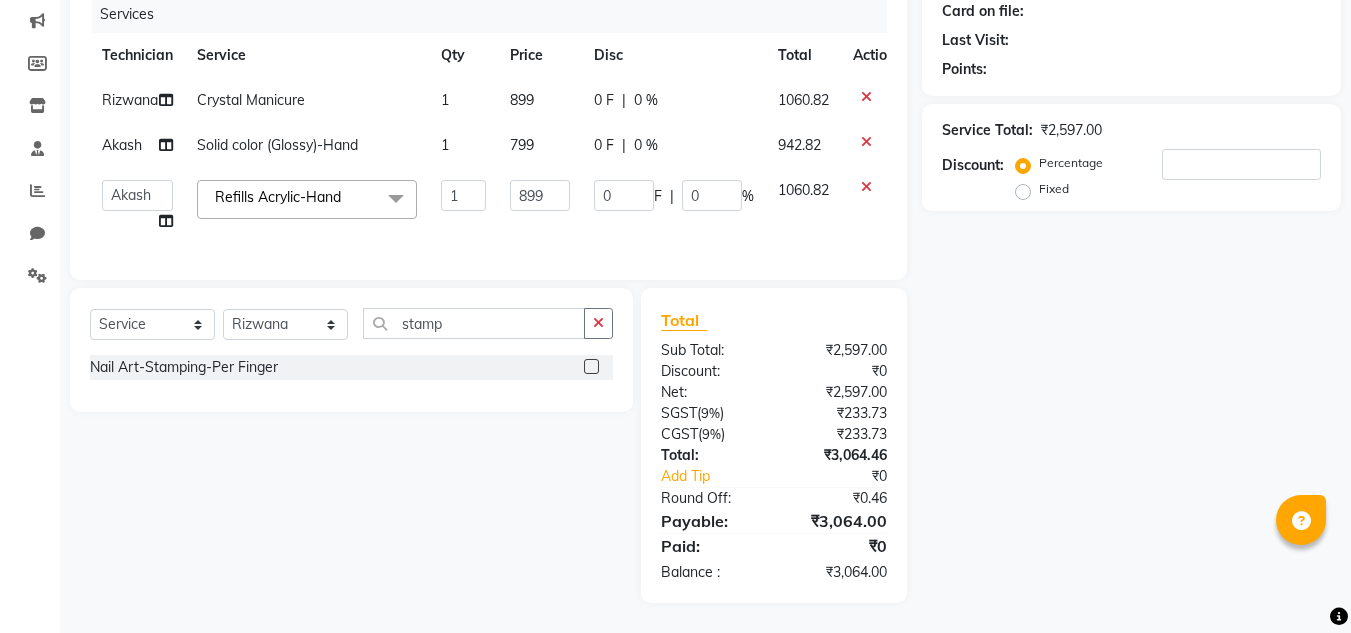 click 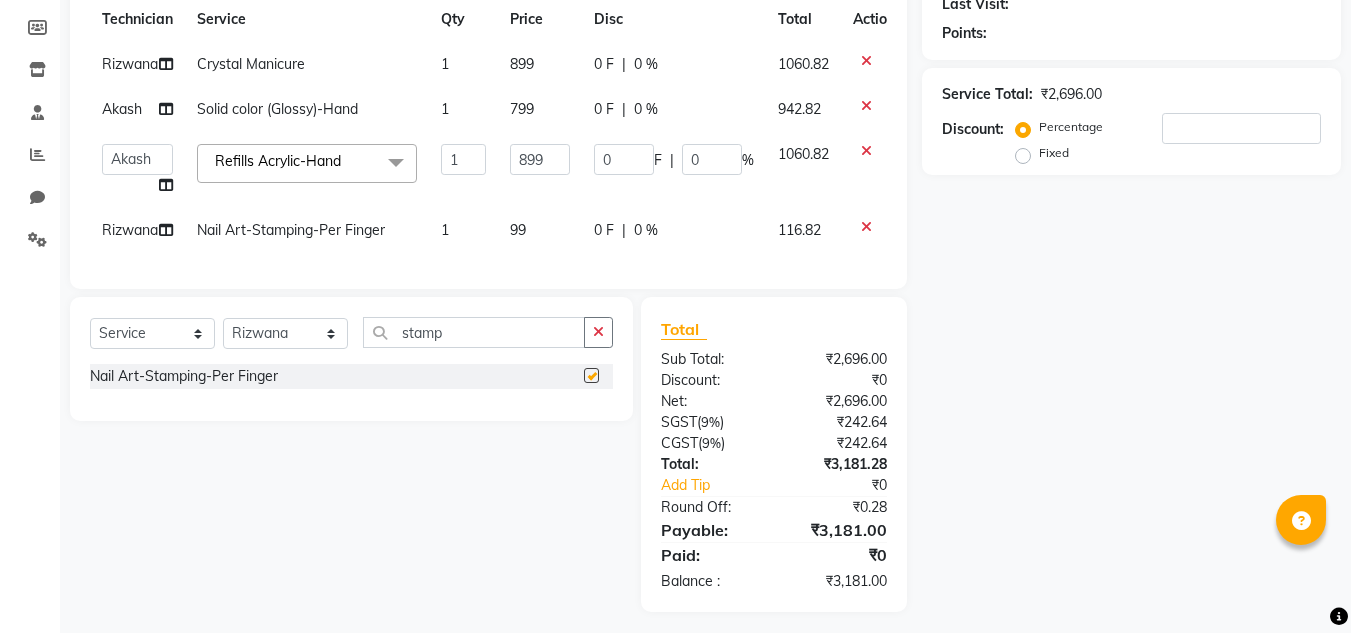 checkbox on "false" 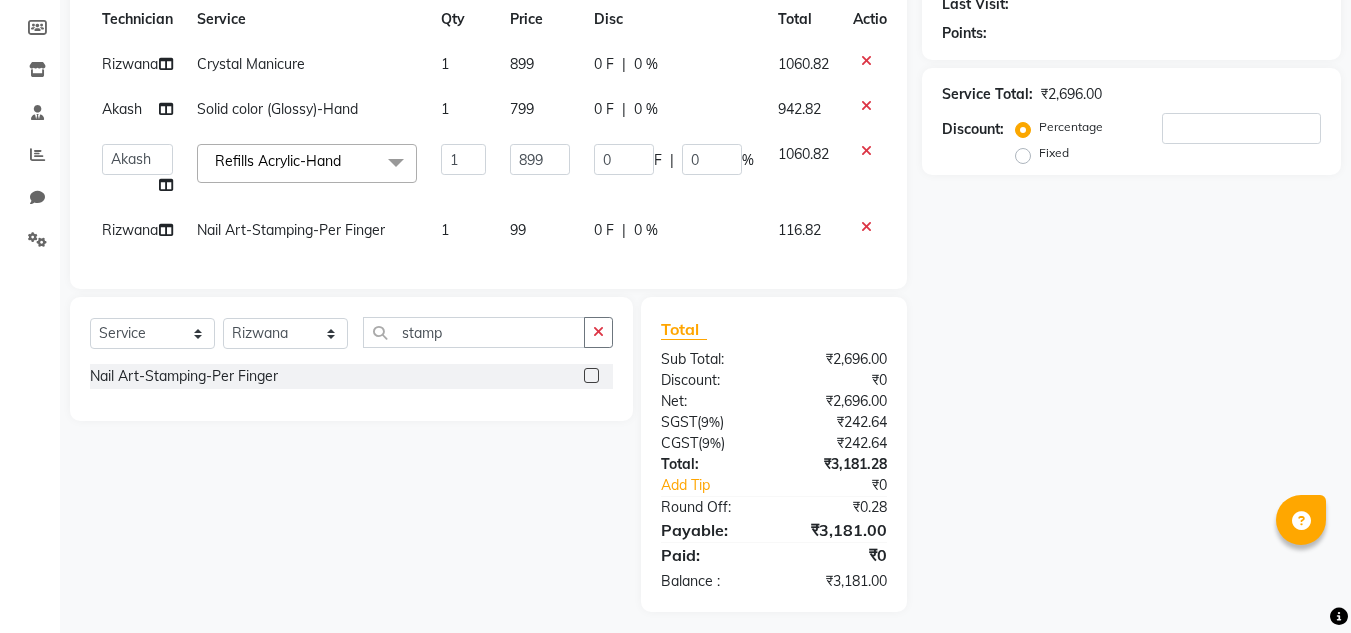 click on "99" 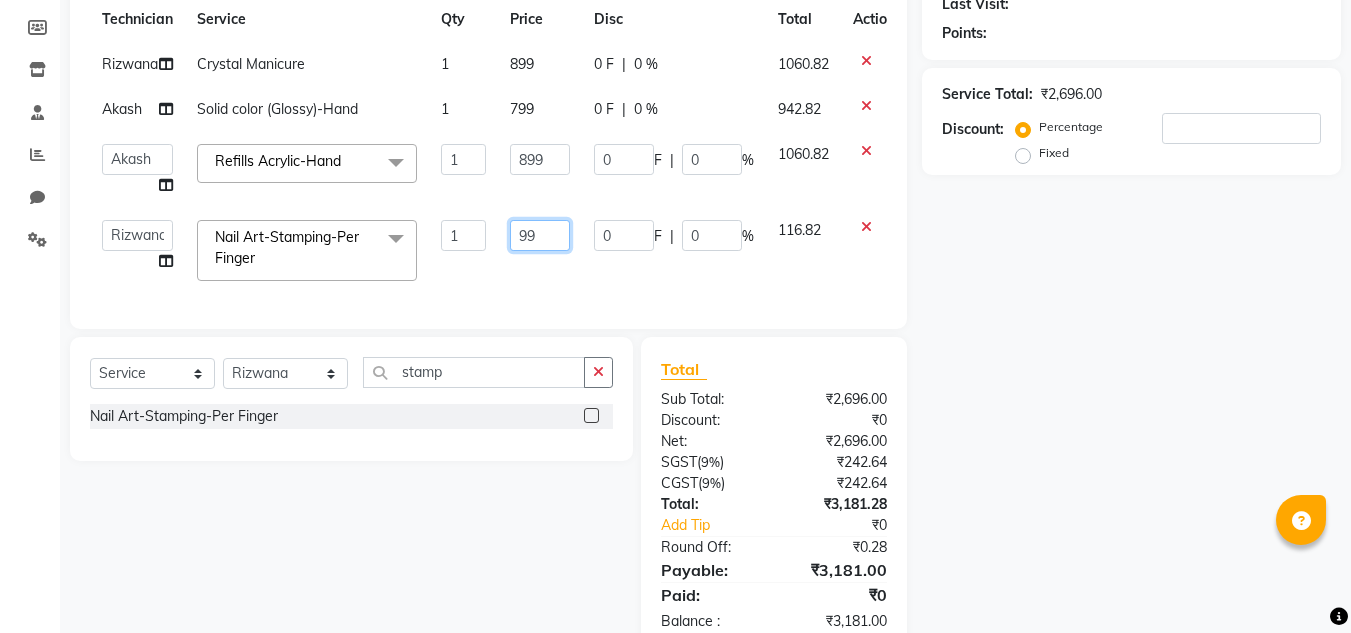 click on "99" 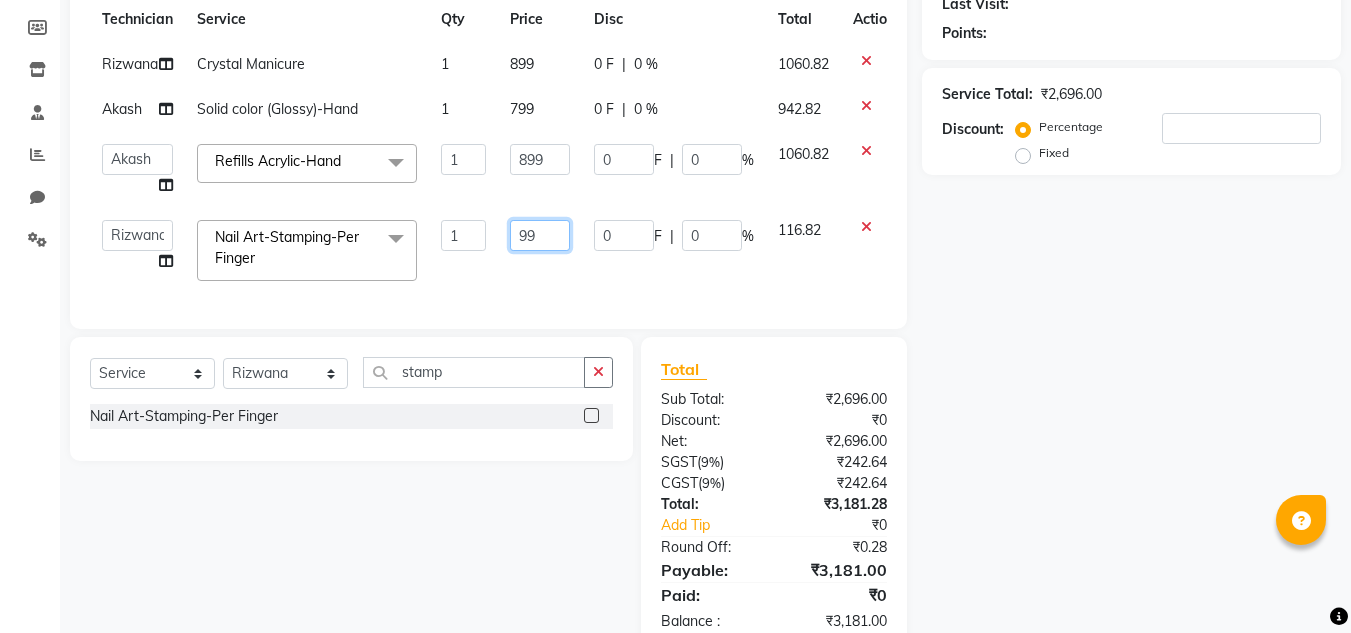 type on "9" 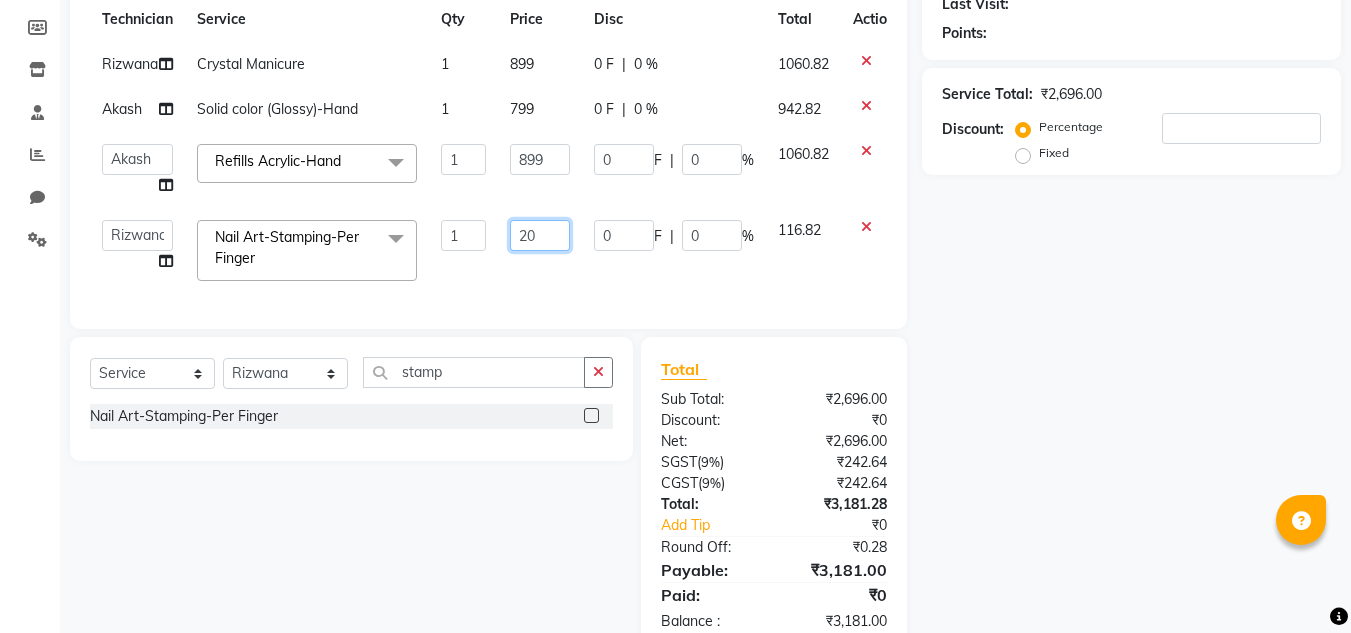 type on "200" 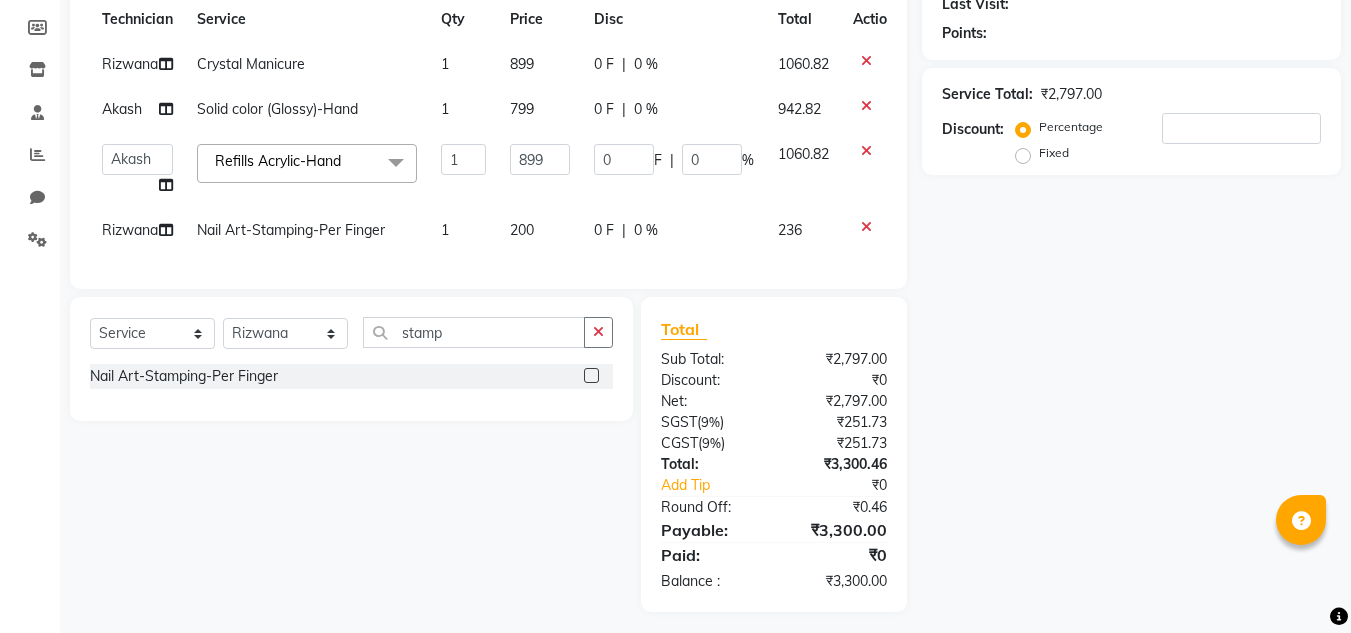 click on "1" 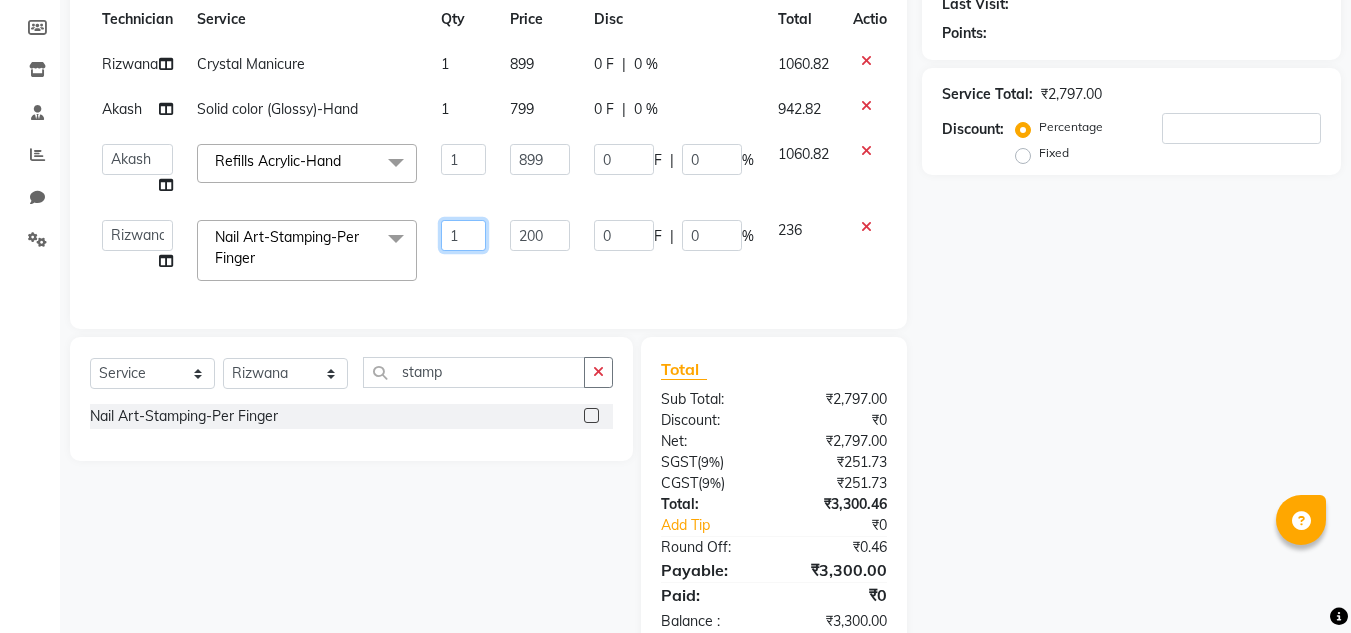 click on "1" 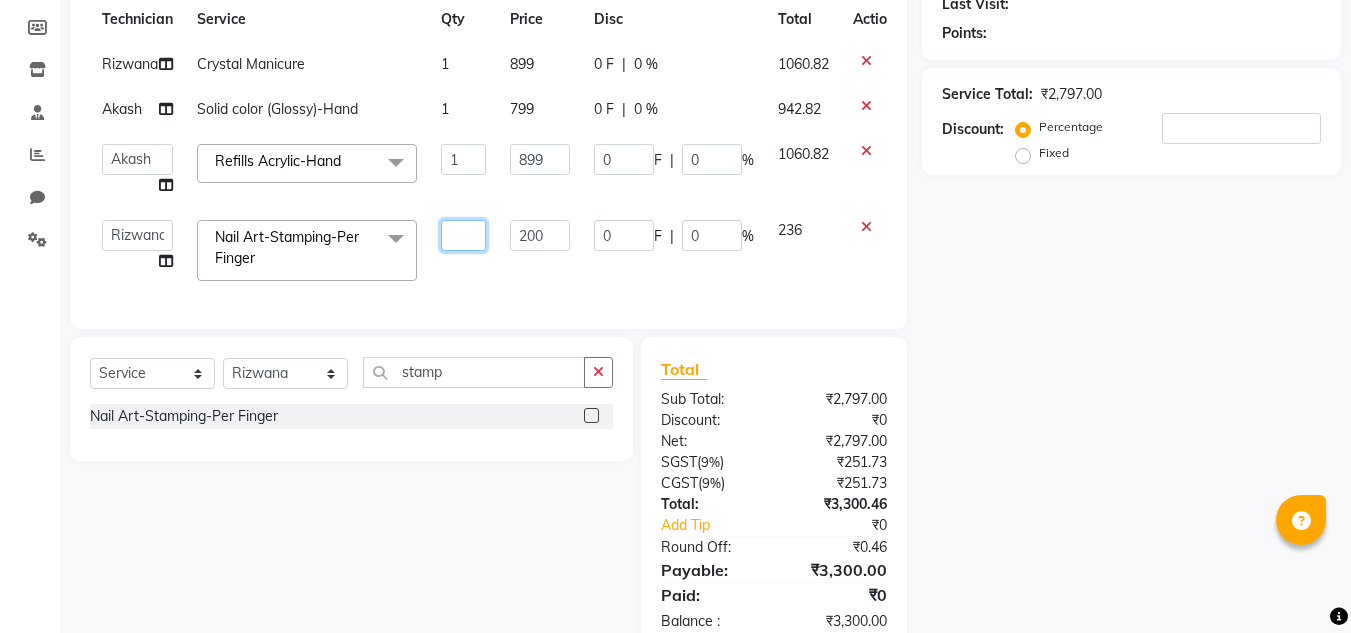 type on "6" 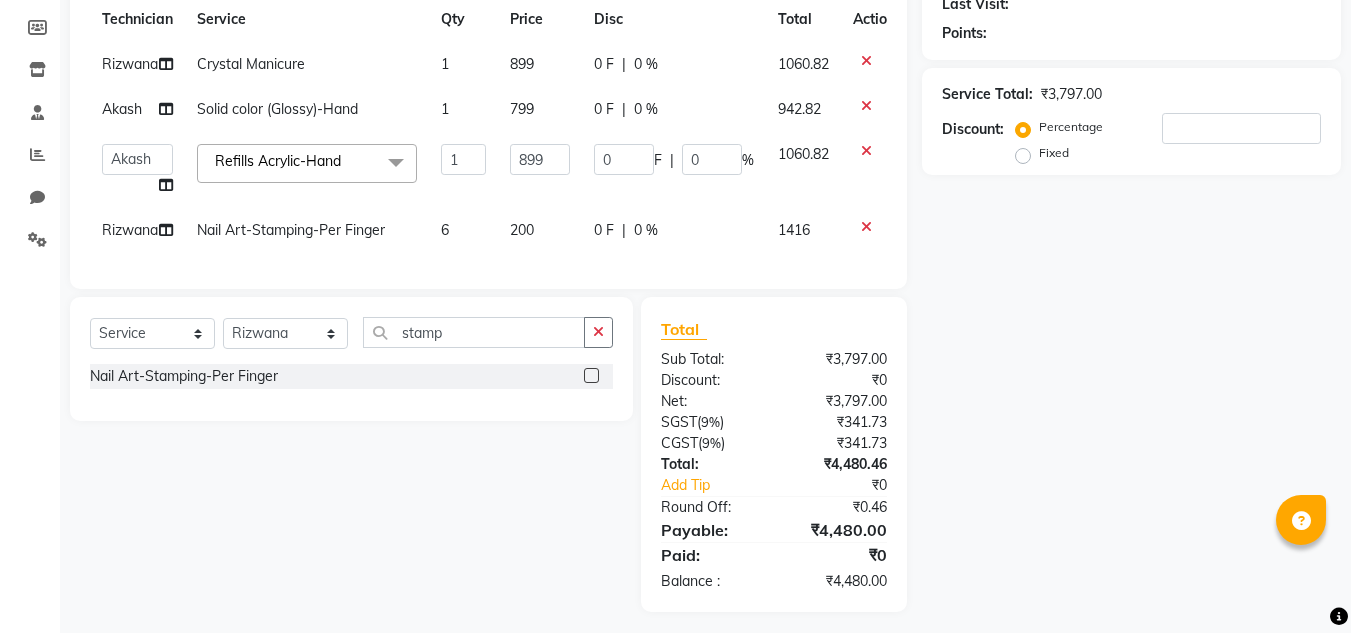 click on "Services Technician Service Qty Price Disc Total Action [FIRST] Crystal Manicure 1 899 0 F | 0 % 1060.82 [FIRST] Solid color (Glossy)-Hand 1 799 0 F | 0 % 942.82 [FIRST] [FIRST] [FIRST] [FIRST] [FIRST] [FIRST] [FIRST] [FIRST] [FIRST] [FIRST] [FIRST] [FIRST] [FIRST] Refills Acrylic-Hand x Nail Extensions Gel - Hand Nail Extensions Gel - Toes Nail Extensions Acrylic - Toes Nail Extensions Acrylic - Hand Nail Extensions Silicon - Hand Nail Extensions Silicon - Toes Nail Extensions Foaming - Hand Nail Extensions Foaming - Toes Nail Extensions Poly Gel - Hand Nail Extensions Poly Gel - Toes Overlays Gel-Hand Overlays Gel-Toes Overlays Acrylic-Hand Overlays Acrylic-Toes Overlays Silicon-Hand Overlays Silicon-Toes Refills Gel-Hand Refills Gel-Toes Refills Acrylic-Hand Refills Acrylic-Toes Solid color (Glossy)-Hand Solid color (Glossy)-Toes Solid color (Matte)-Hand Solid color (Matte)-Toes French-Hand French-Toes Ombre-Hand Ombre-Toes Chrome-Hand Chrome-Toes French Ombre-Hand French Ombre-Toes Tattoo 1 0" 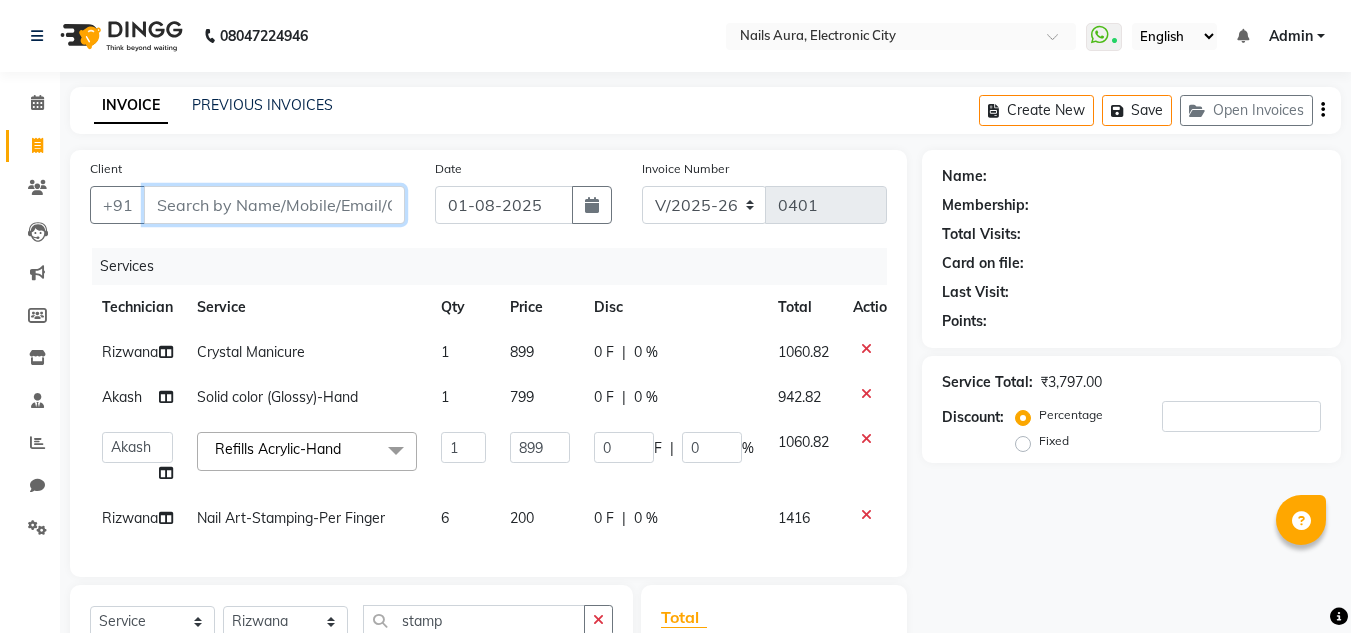 click on "Client" at bounding box center (274, 205) 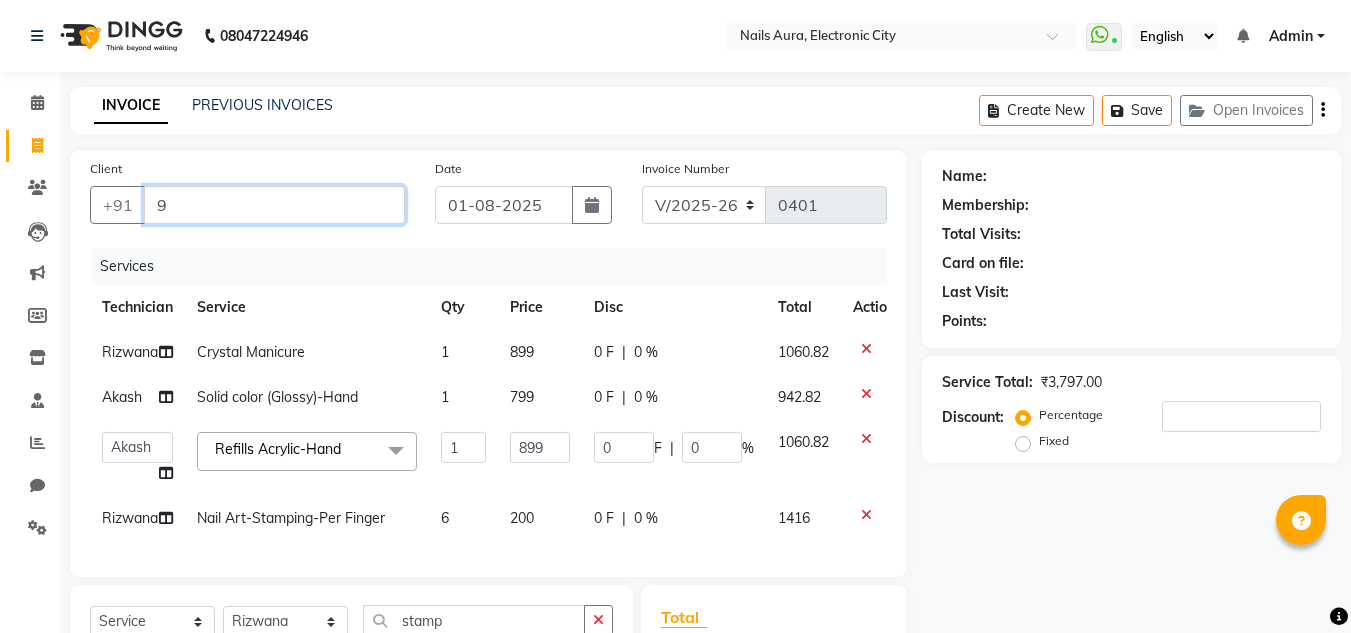 type on "0" 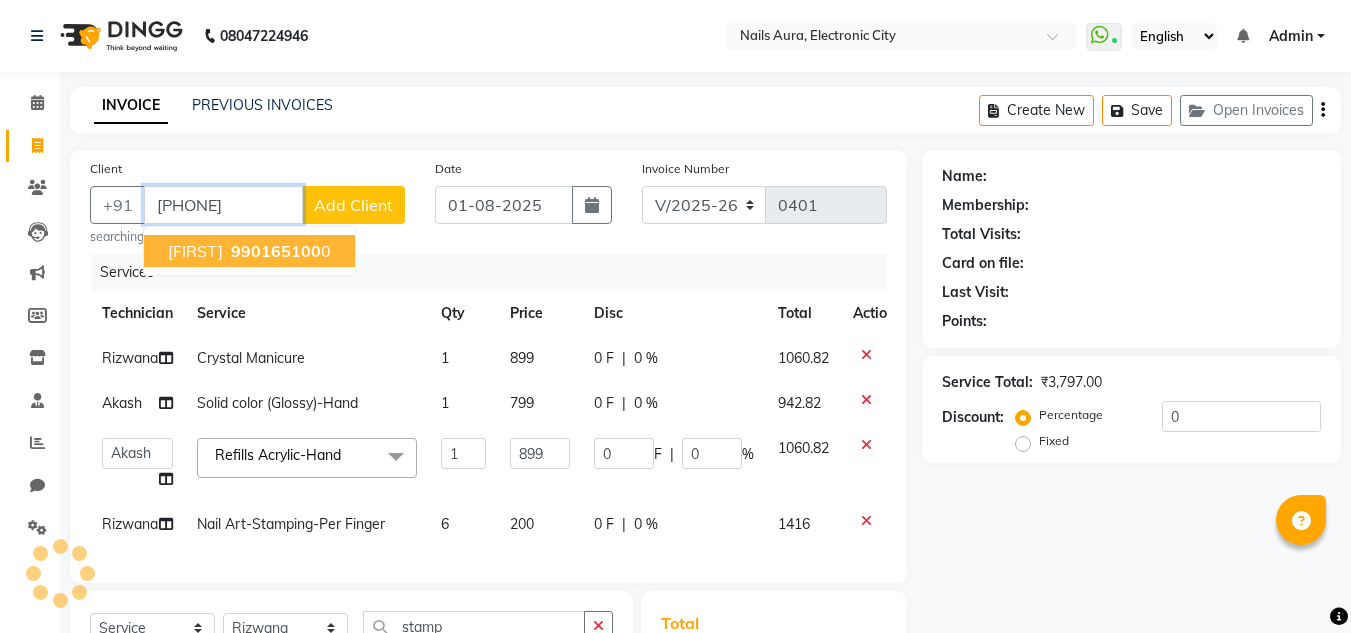 type on "[PHONE]" 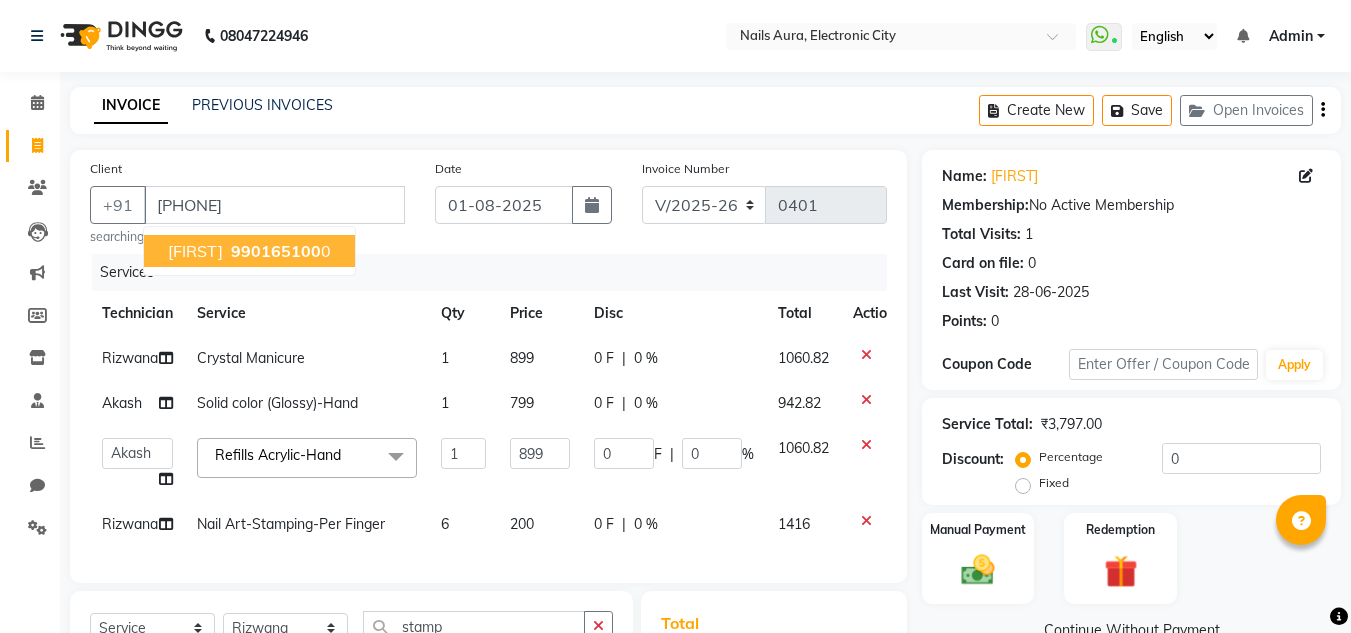 click on "990165100" at bounding box center [276, 251] 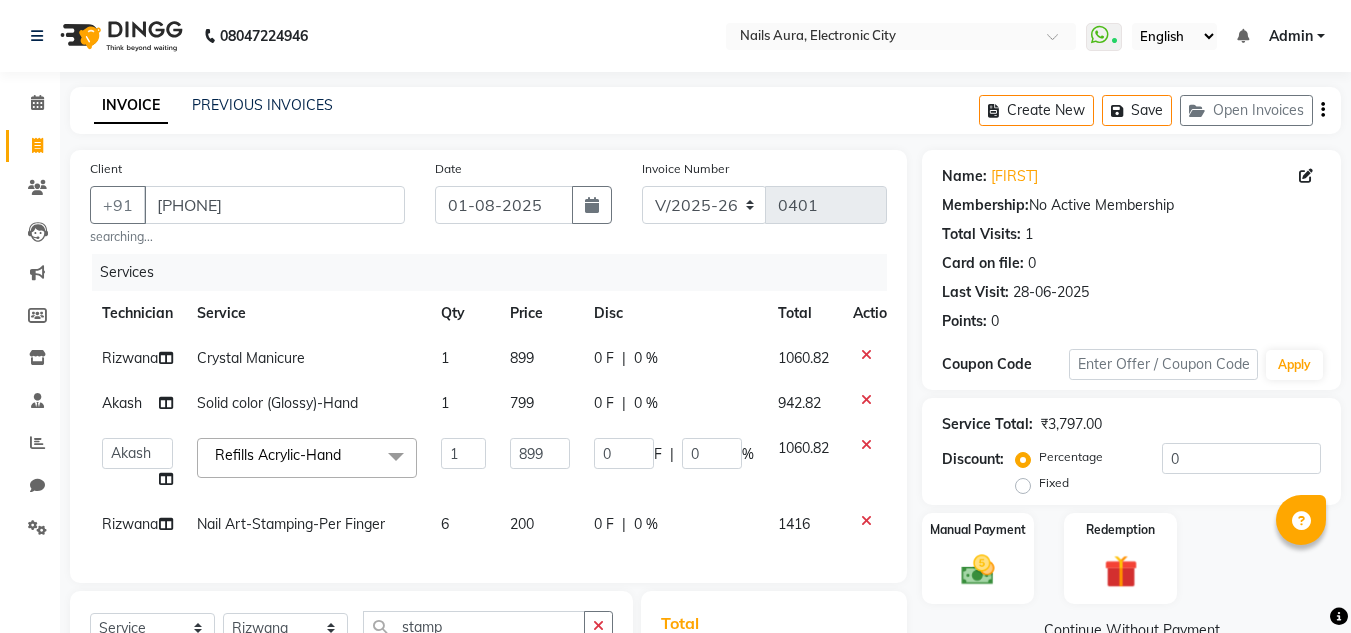 scroll, scrollTop: 360, scrollLeft: 0, axis: vertical 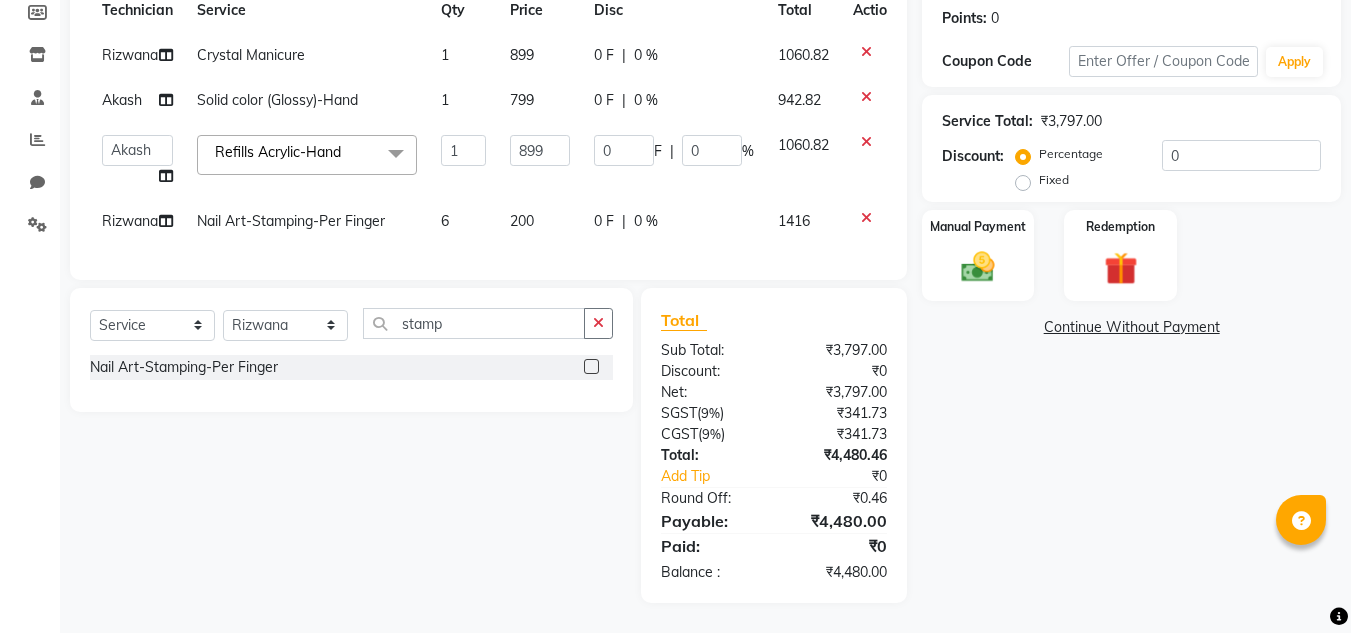 click on "Rizwana" 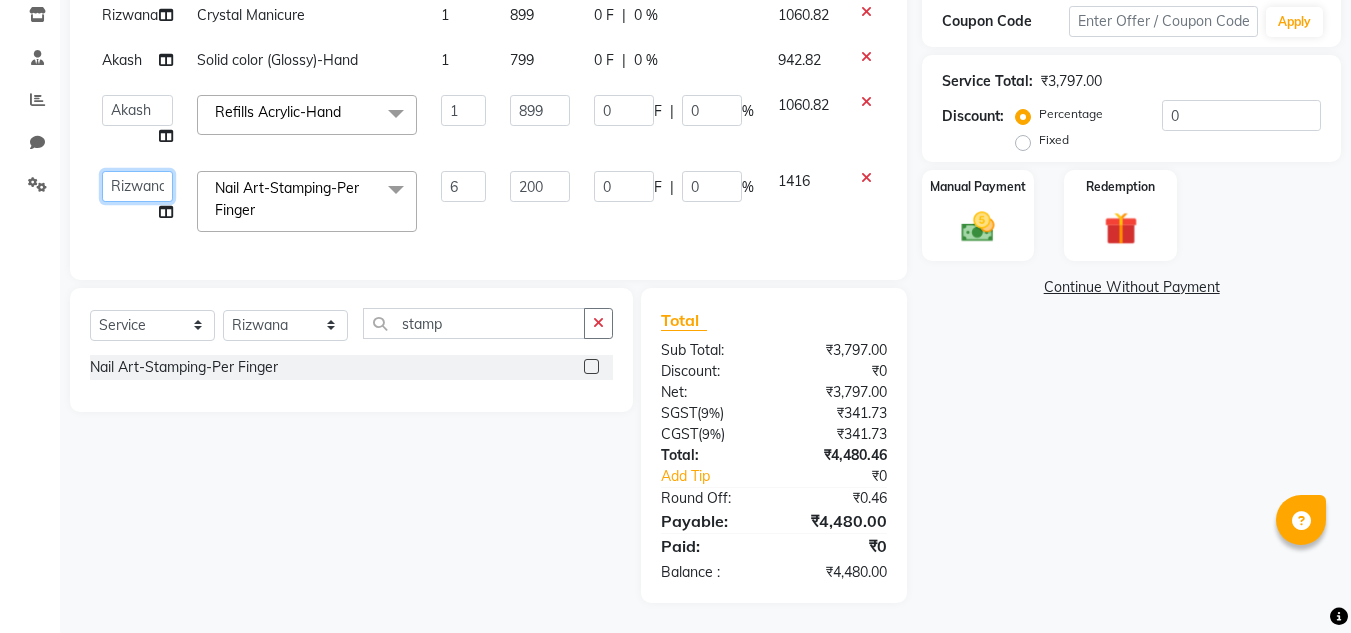 click on "[FIRST]   [FIRST]   [FIRST]   [FIRST]   [FIRST]   [FIRST]   [FIRST]   [FIRST]   [FIRST]   [FIRST]   [FIRST]   [FIRST]   [FIRST]" 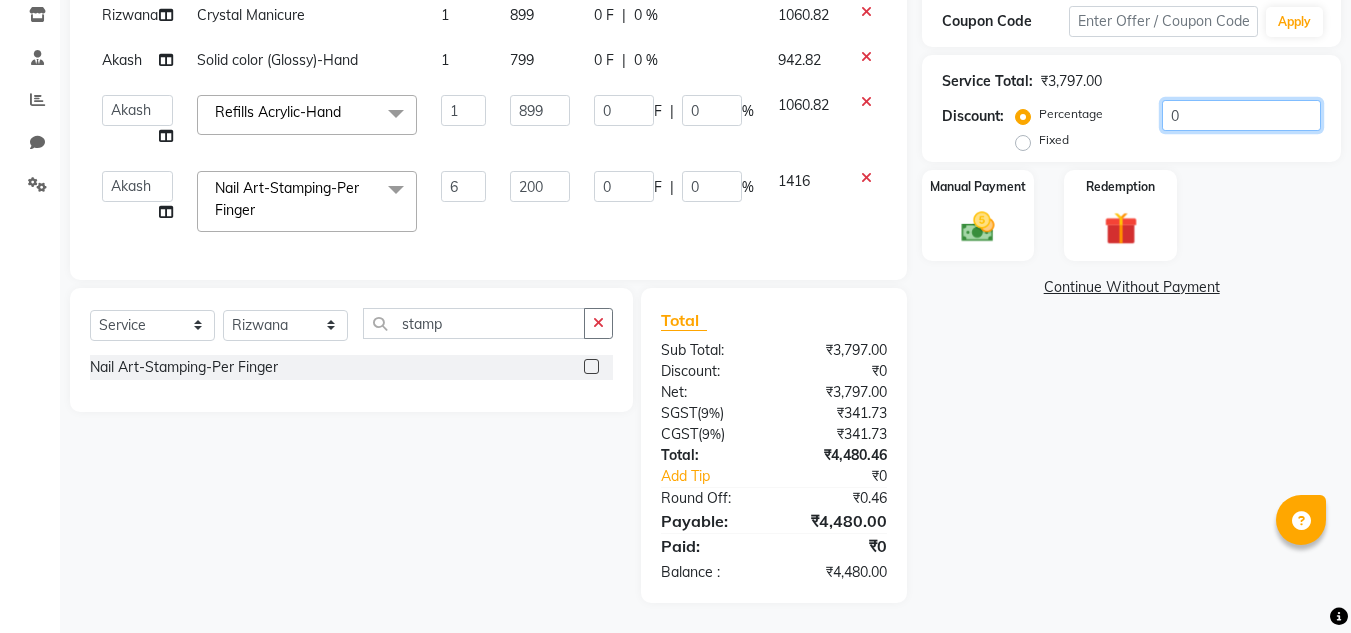 click on "0" 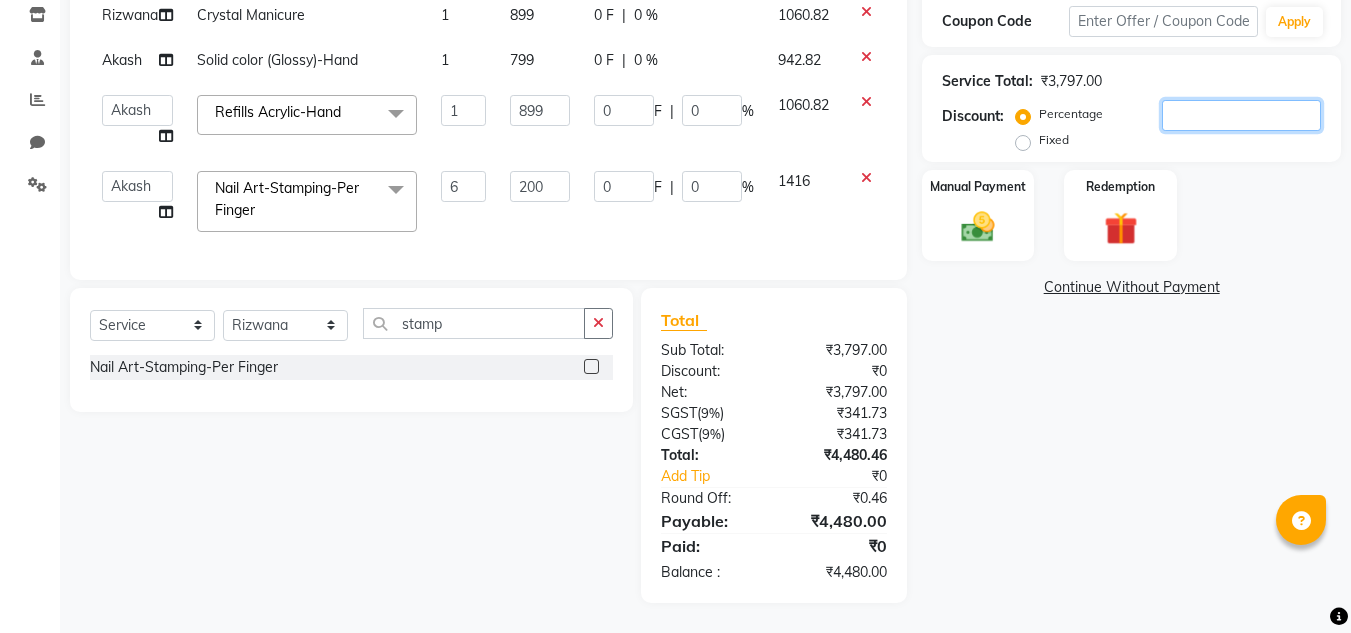 type on "3" 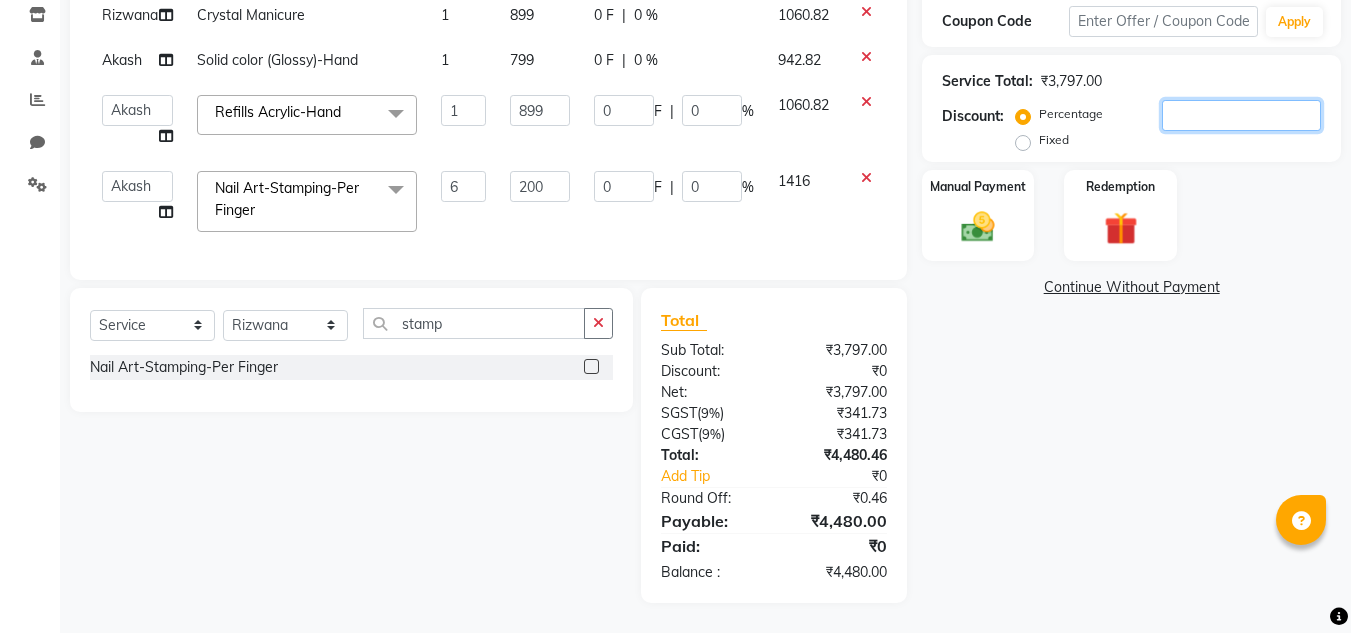 type on "26.97" 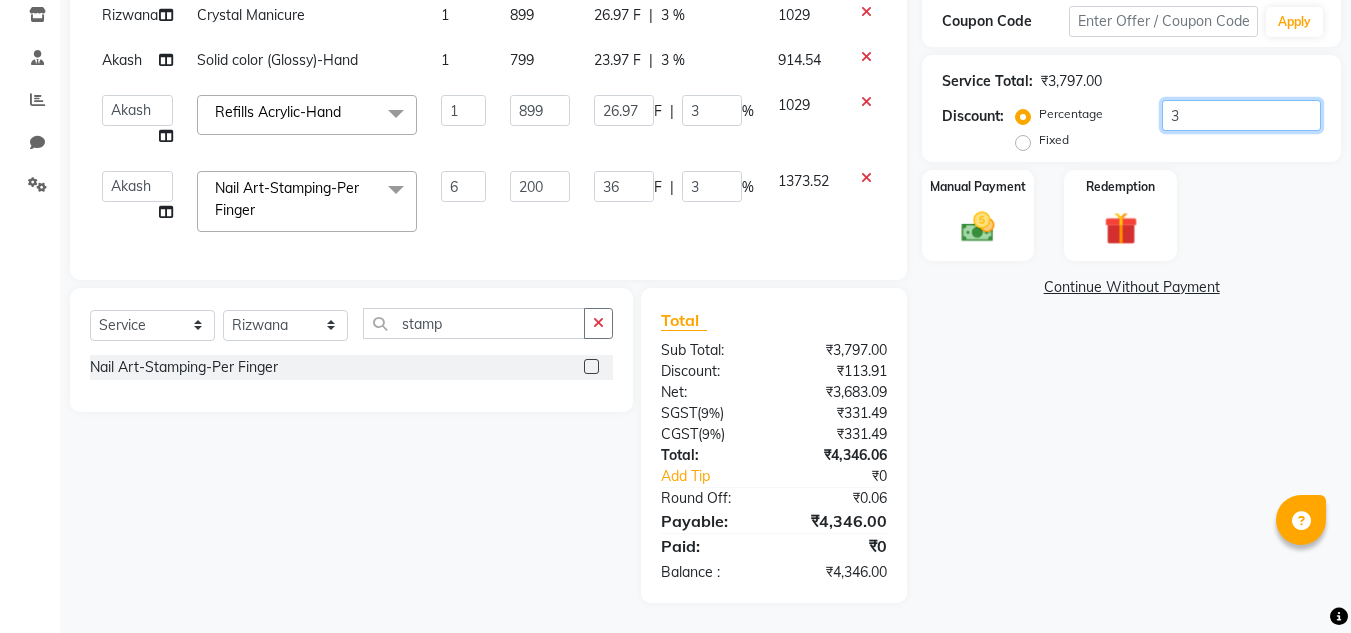 type on "30" 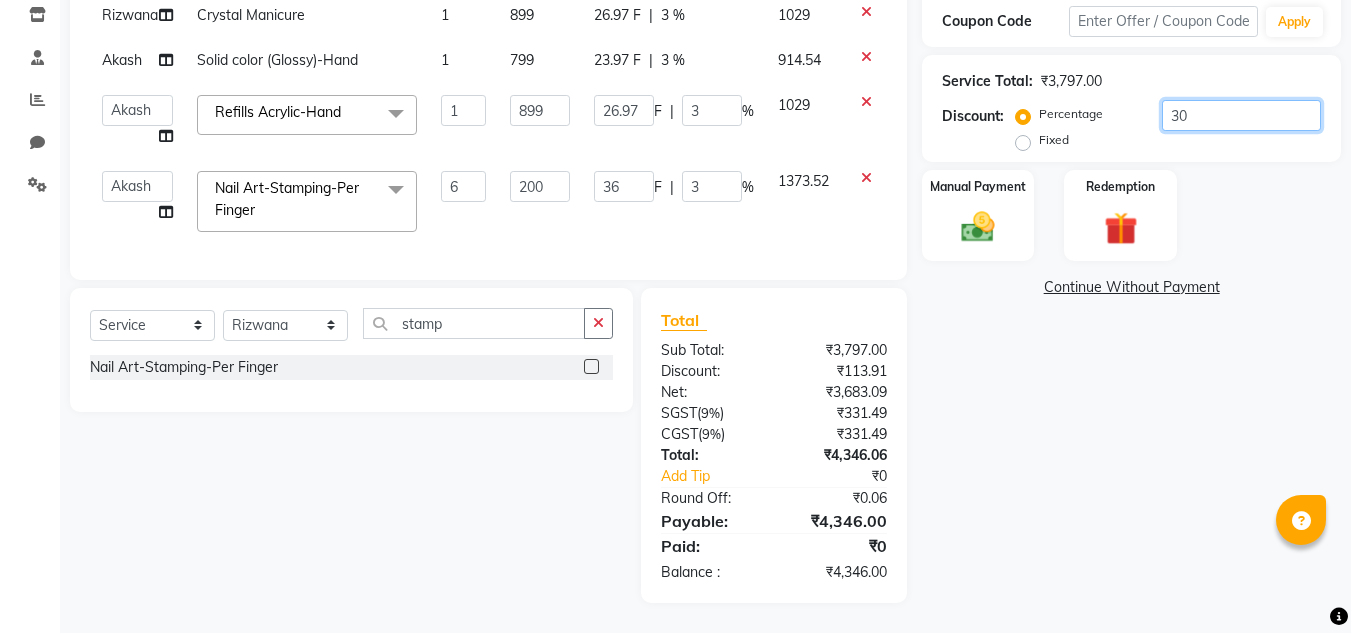 type on "269.7" 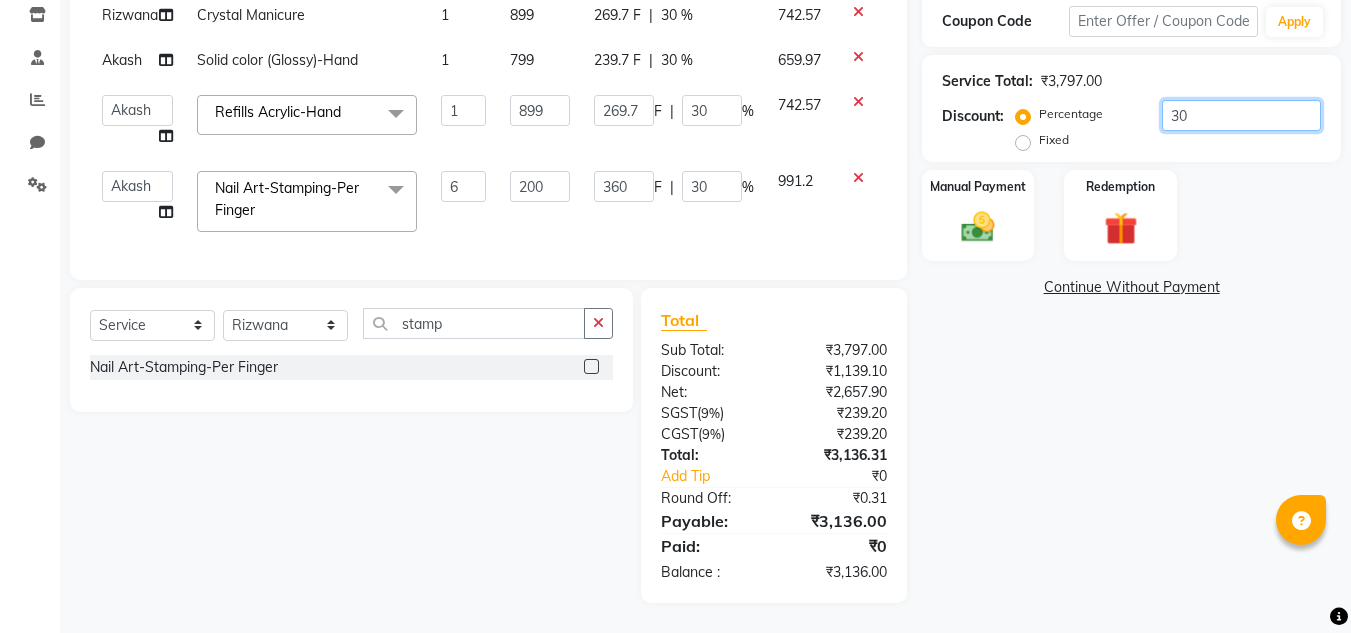 scroll, scrollTop: 379, scrollLeft: 0, axis: vertical 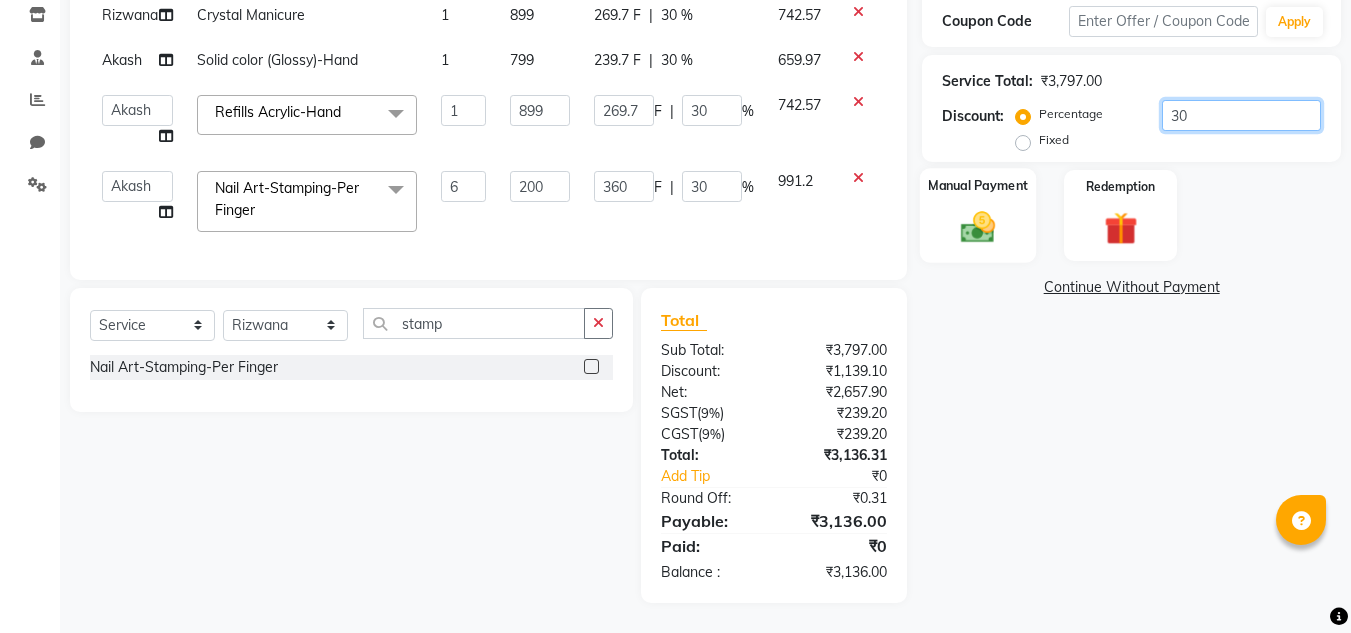 type on "30" 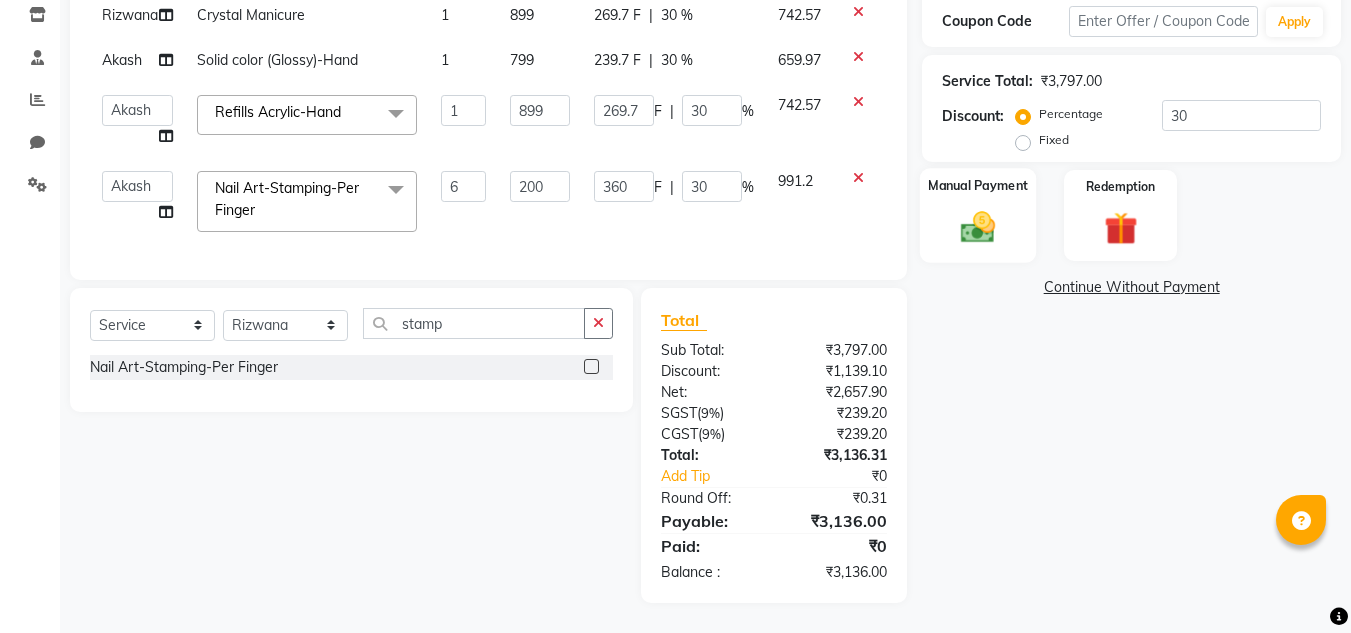 click 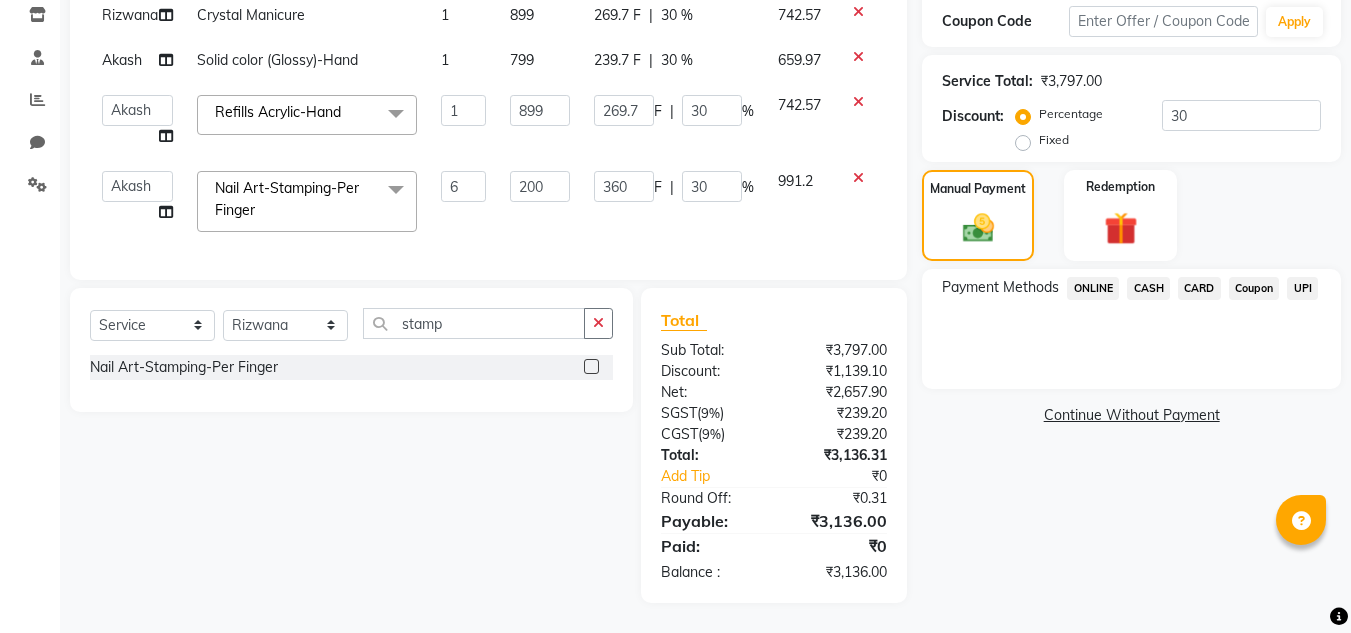 click on "UPI" 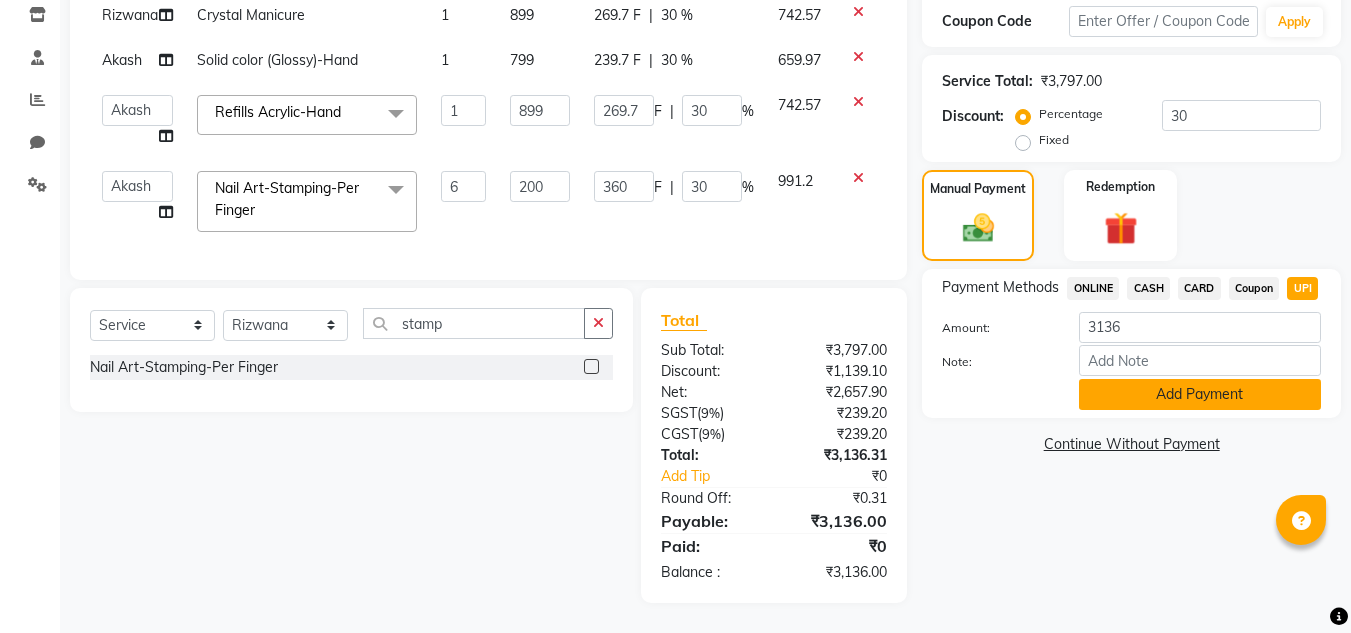 click on "Add Payment" 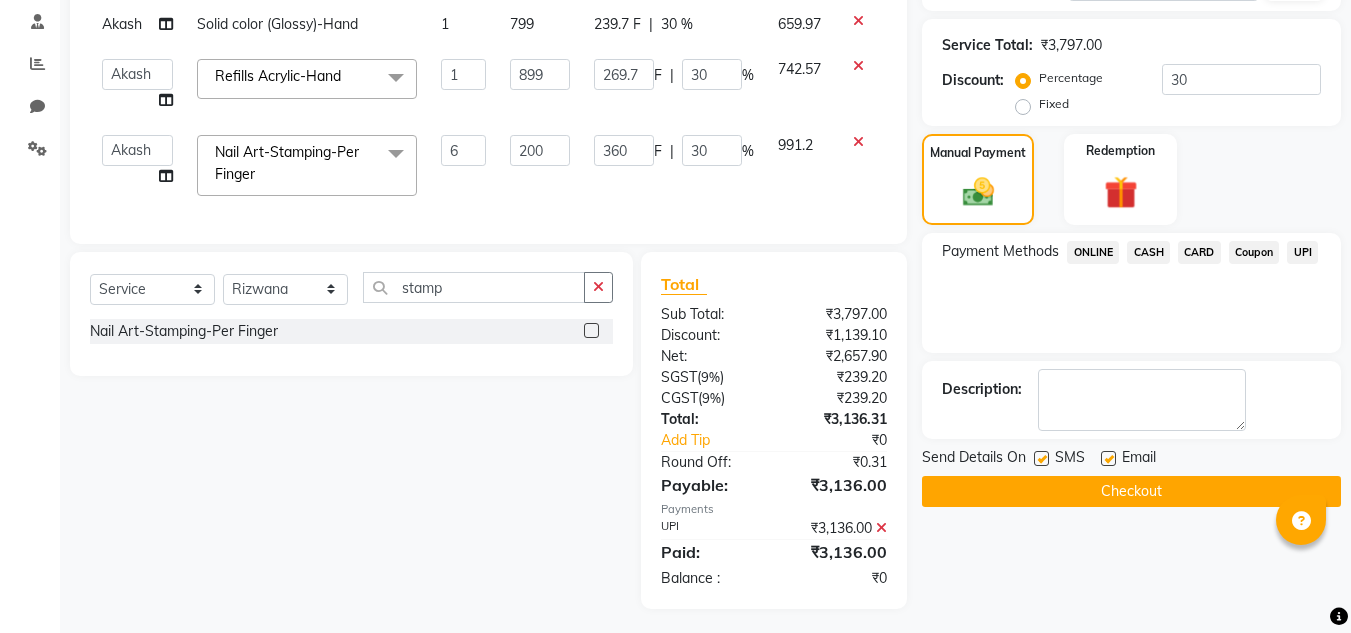 click on "Checkout" 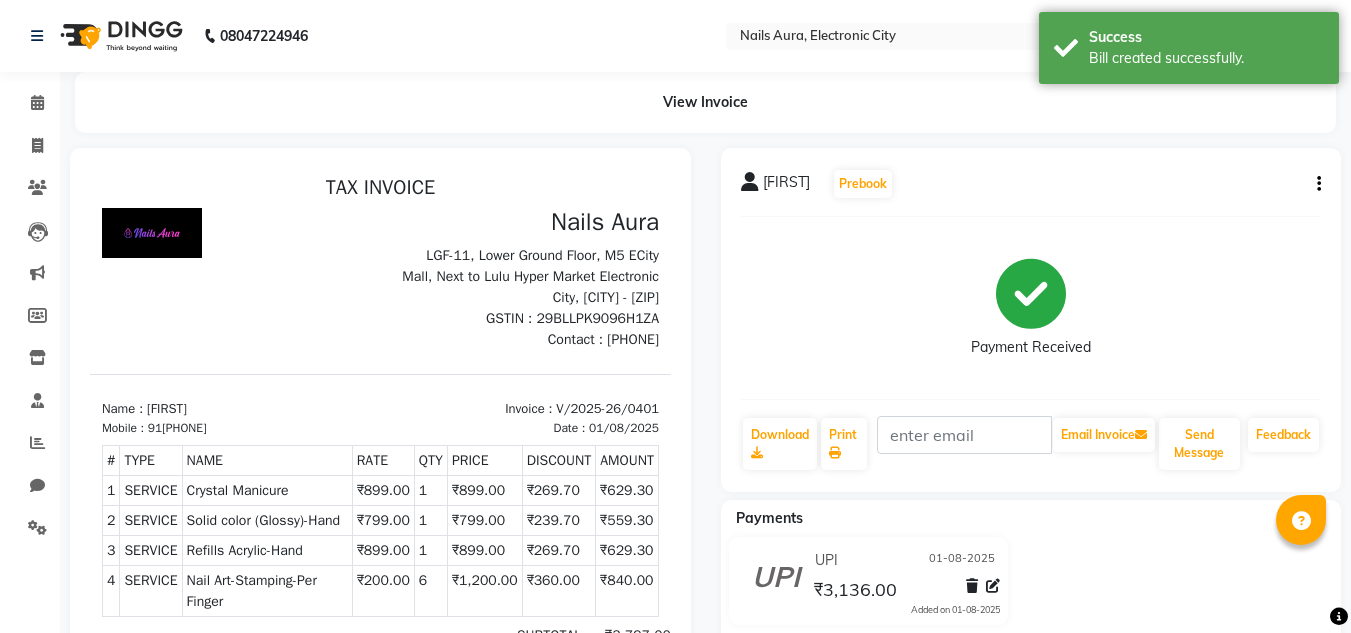 scroll, scrollTop: 0, scrollLeft: 0, axis: both 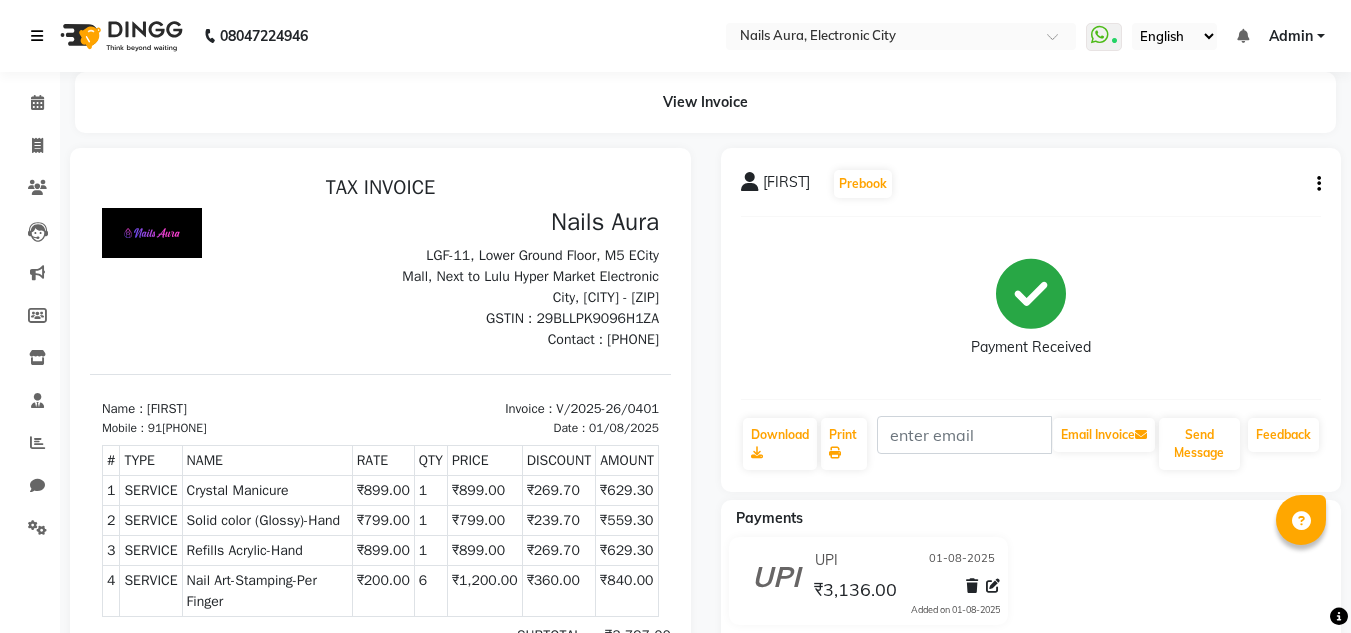 click at bounding box center [37, 36] 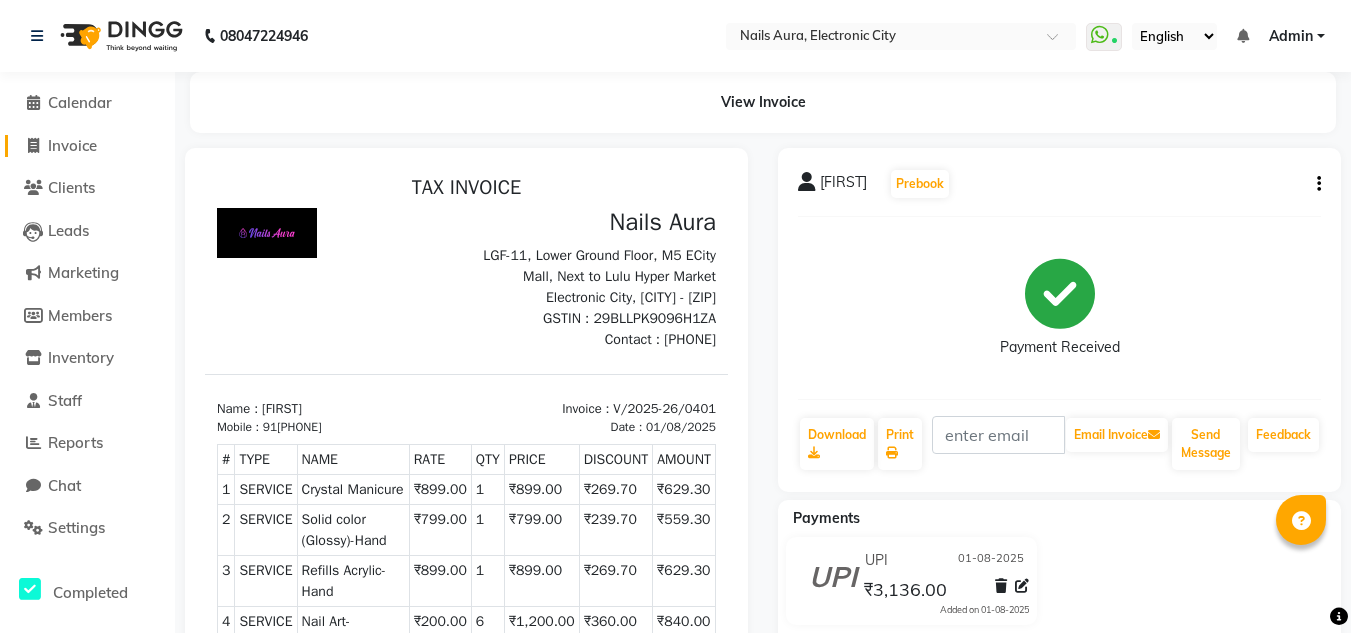 click 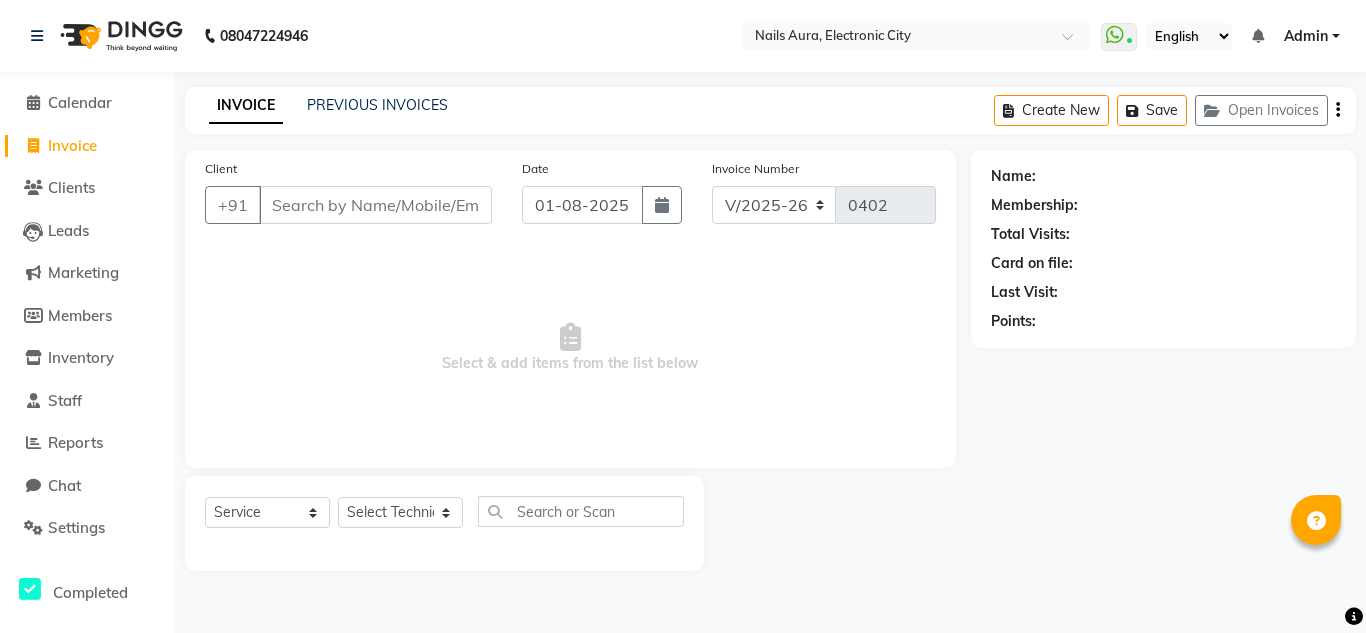 click on "Name: Membership: Total Visits: Card on file: Last Visit:  Points:" 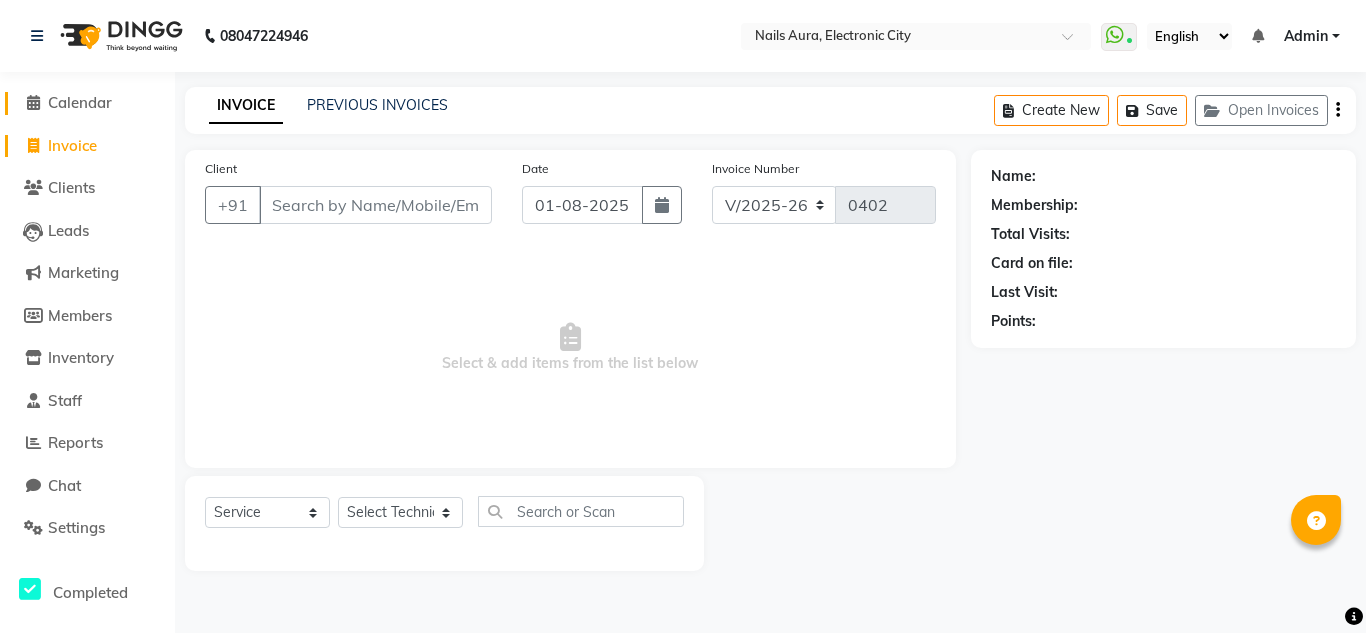 click on "Calendar" 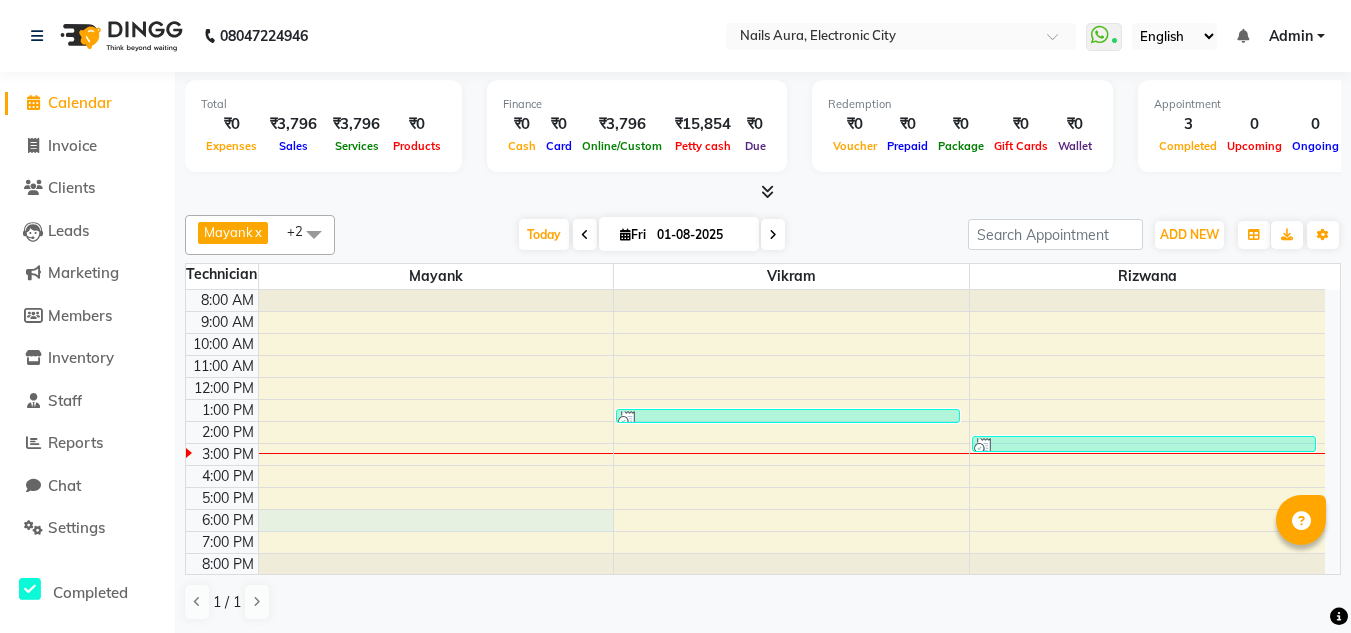 click on "8:00 AM 9:00 AM 10:00 AM 11:00 AM 12:00 PM 1:00 PM 2:00 PM 3:00 PM 4:00 PM 5:00 PM 6:00 PM 7:00 PM 8:00 PM     [FIRST], TK01, 01:25 PM-01:55 PM, Solid color (Glossy)-Hand     [FIRST], TK02, 02:40 PM-03:25 PM, Crystal Manicure" at bounding box center [755, 432] 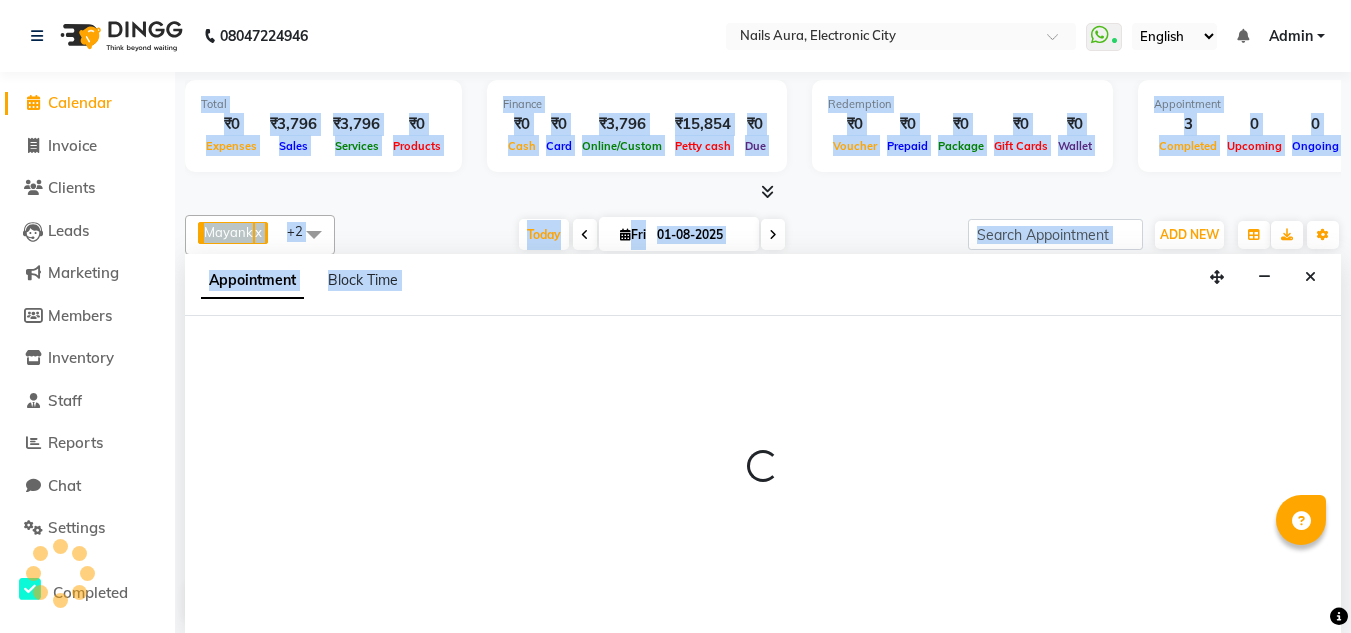 scroll, scrollTop: 1, scrollLeft: 0, axis: vertical 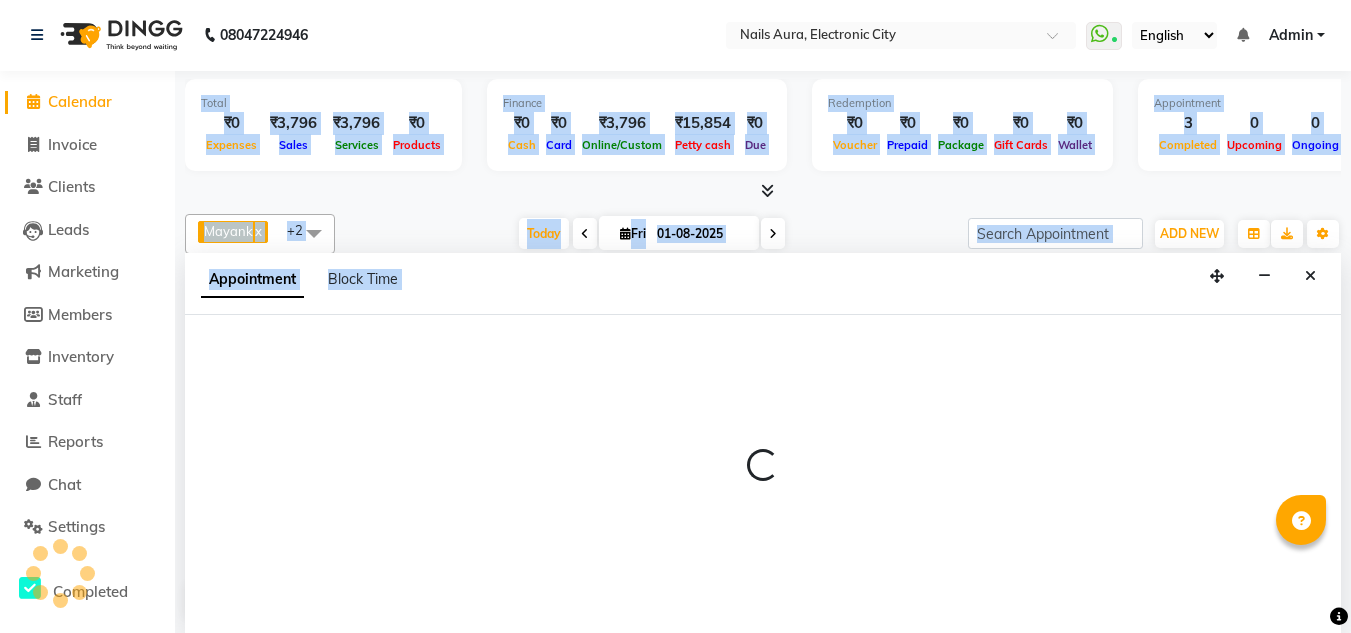 select on "80444" 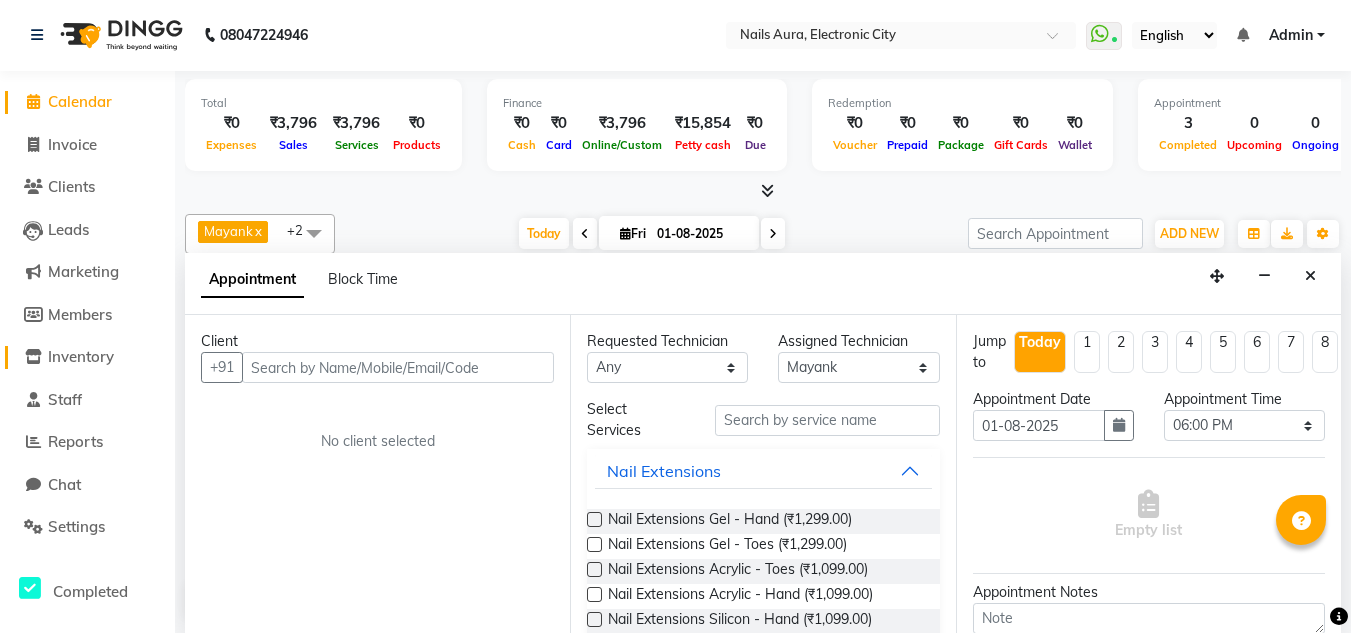click on "Inventory" 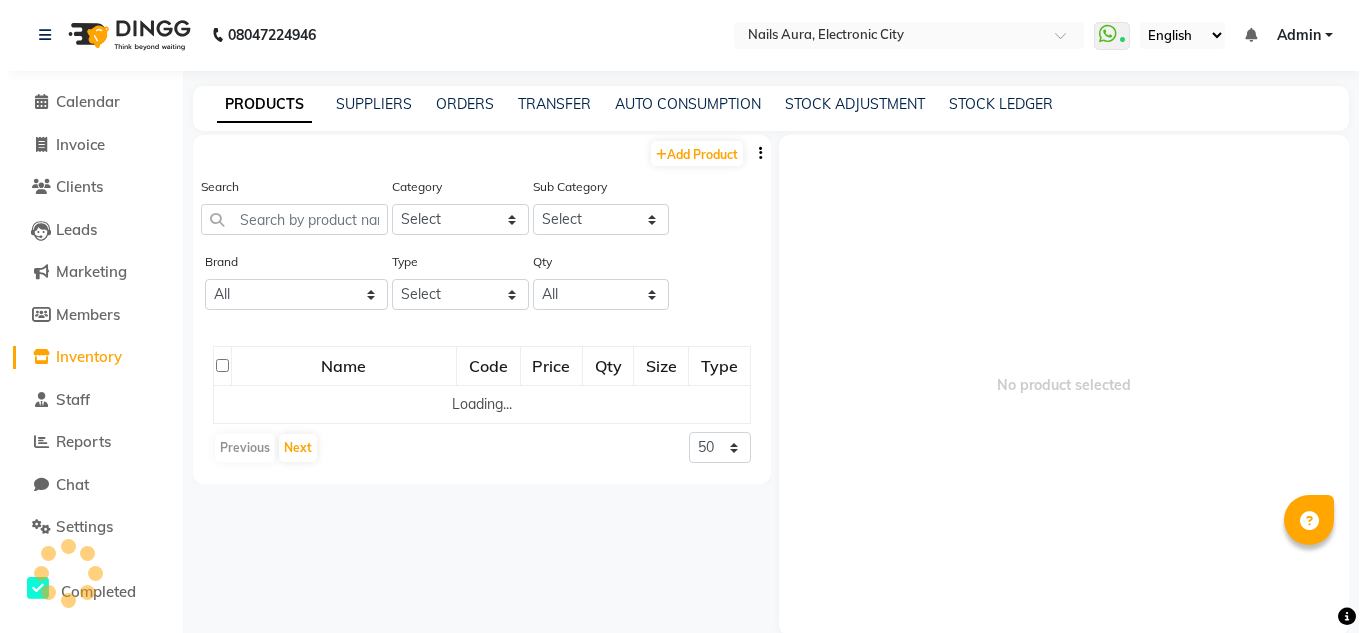 scroll, scrollTop: 0, scrollLeft: 0, axis: both 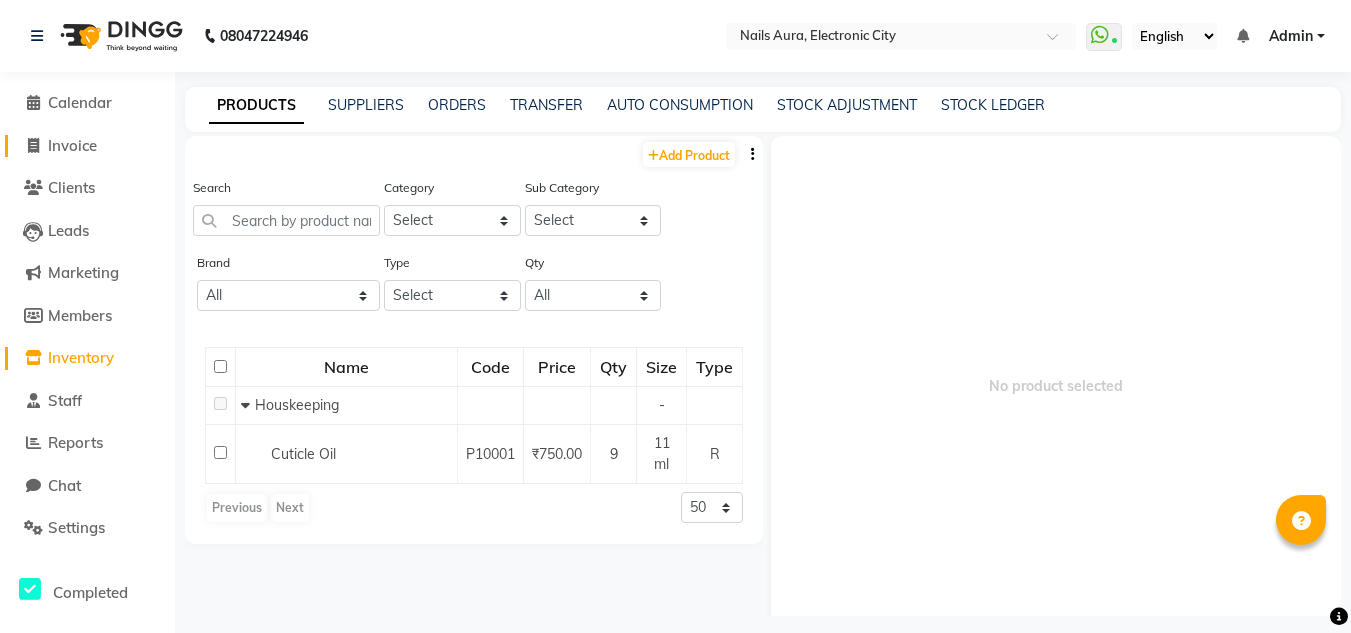 click on "Invoice" 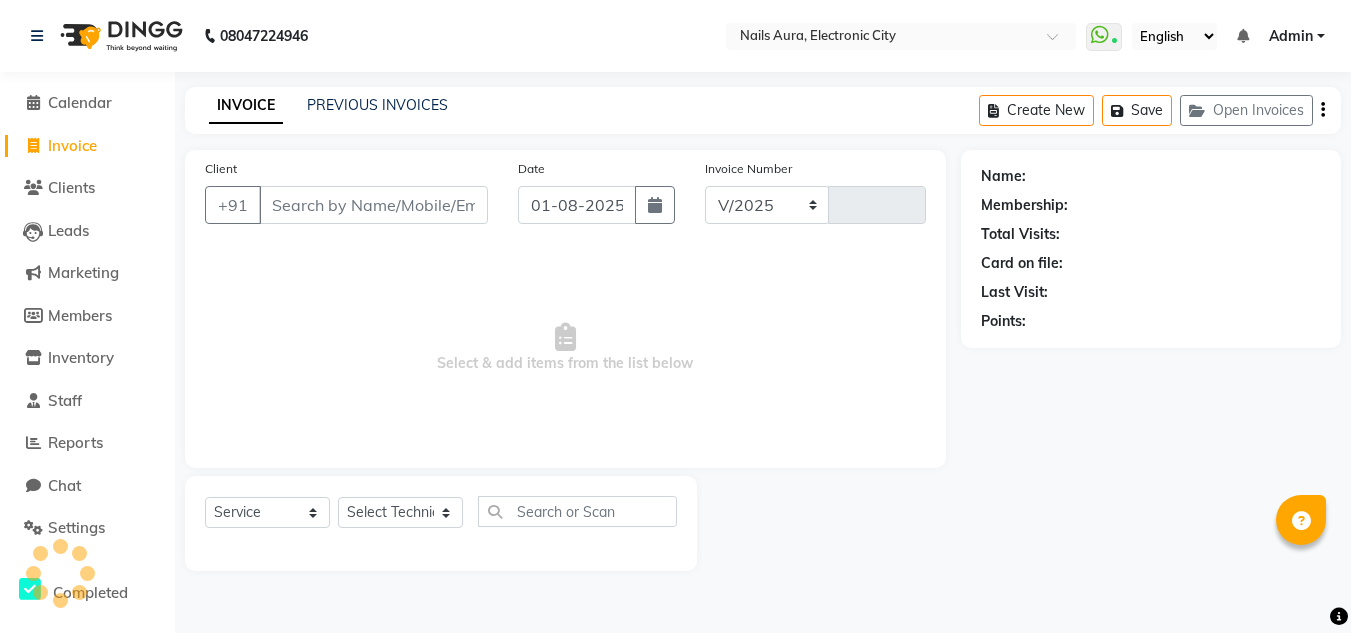 select on "8179" 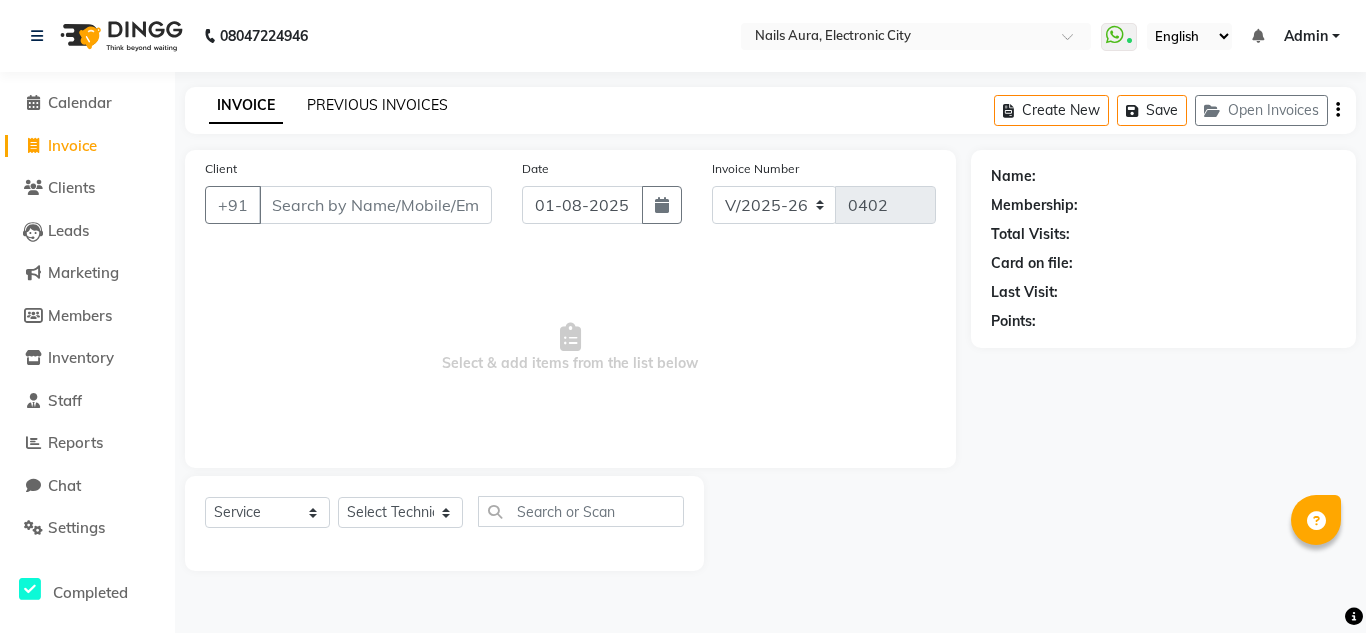 click on "PREVIOUS INVOICES" 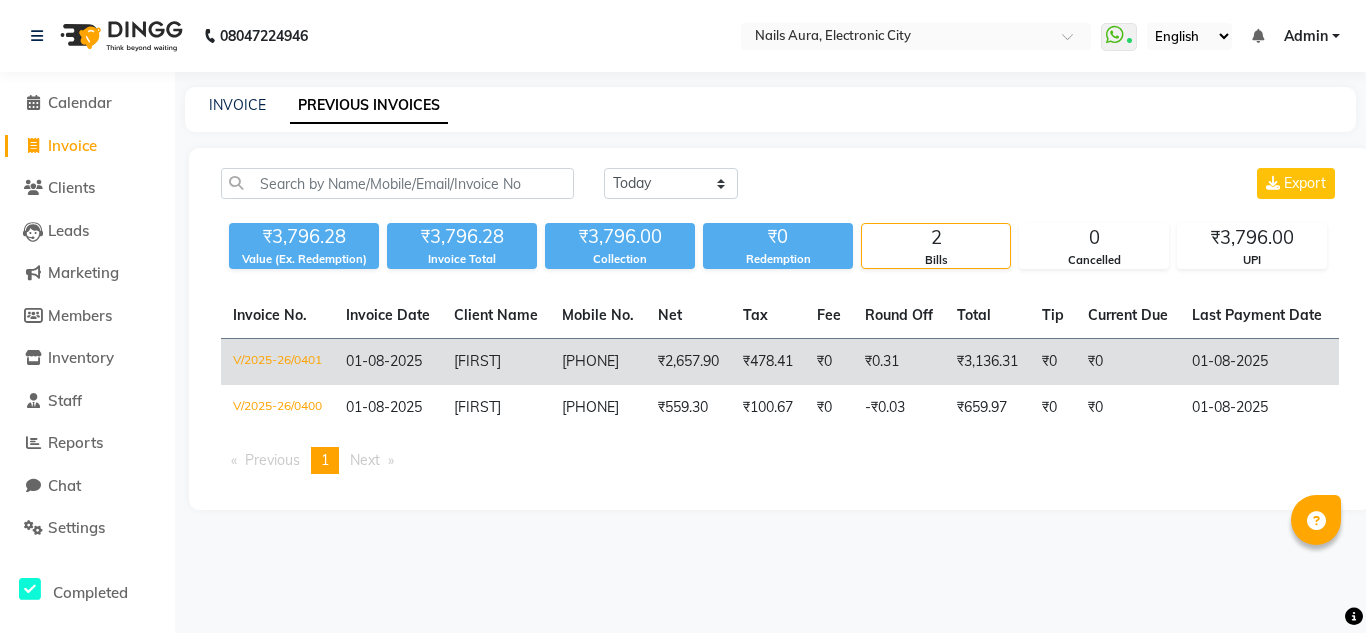 click on "V/2025-26/0401" 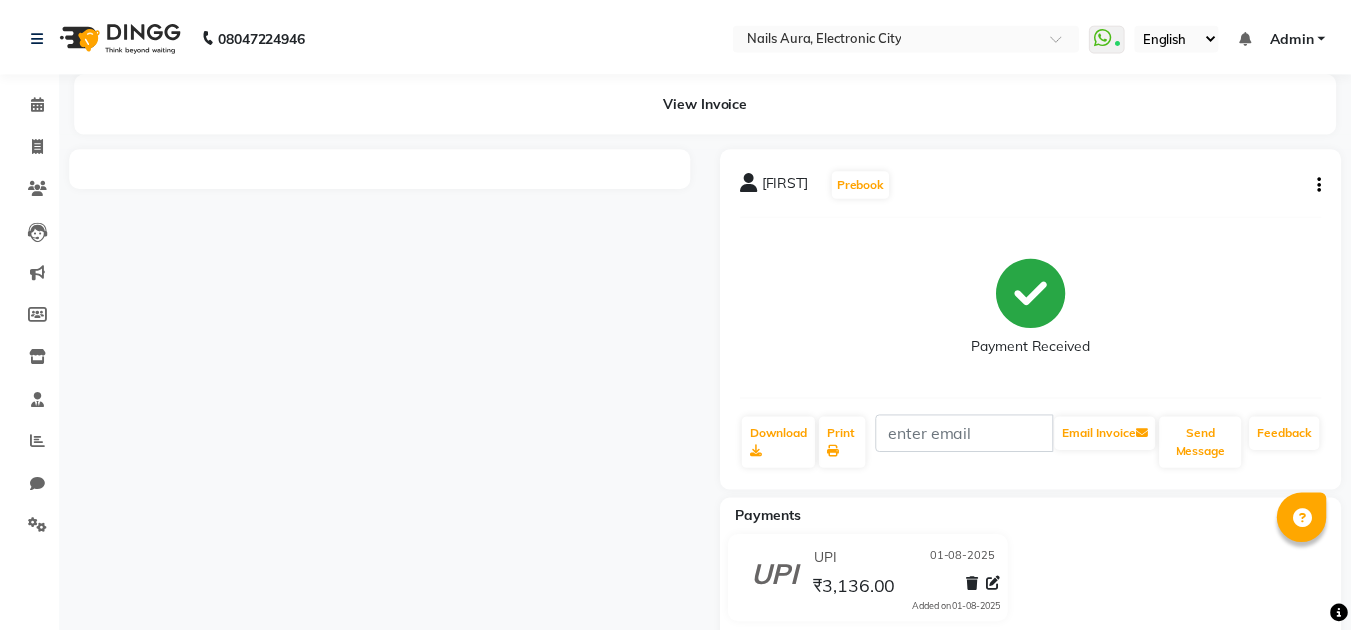 scroll, scrollTop: 0, scrollLeft: 0, axis: both 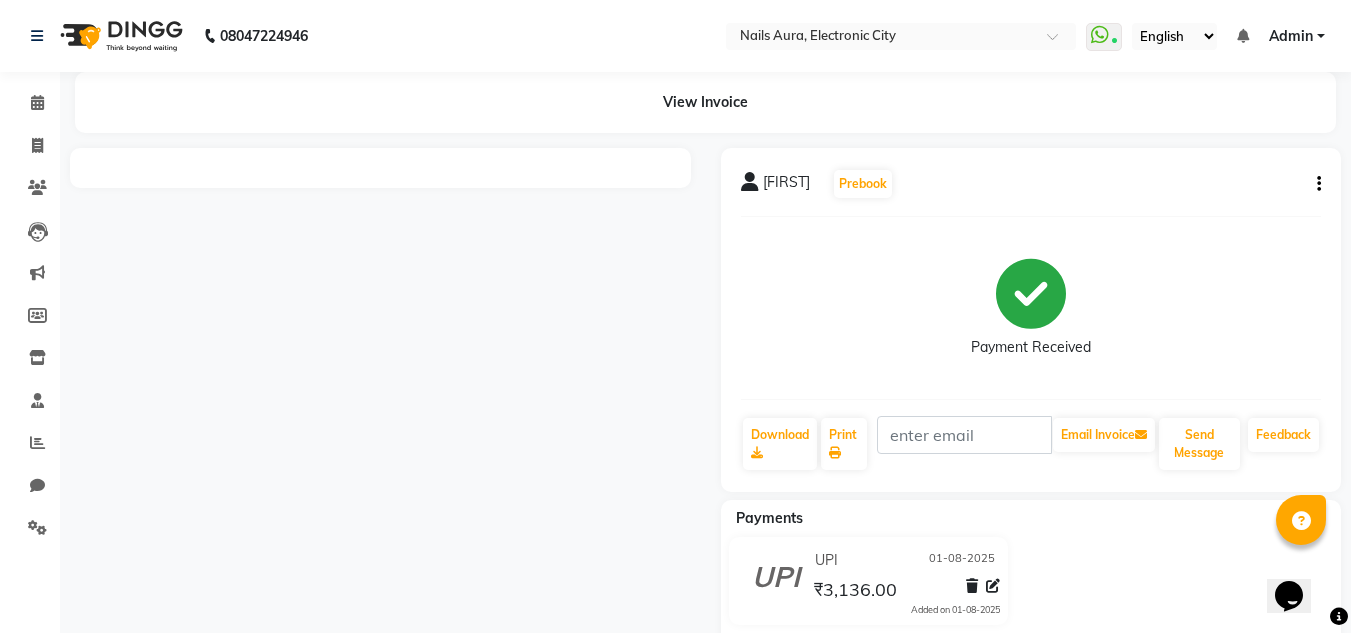 click 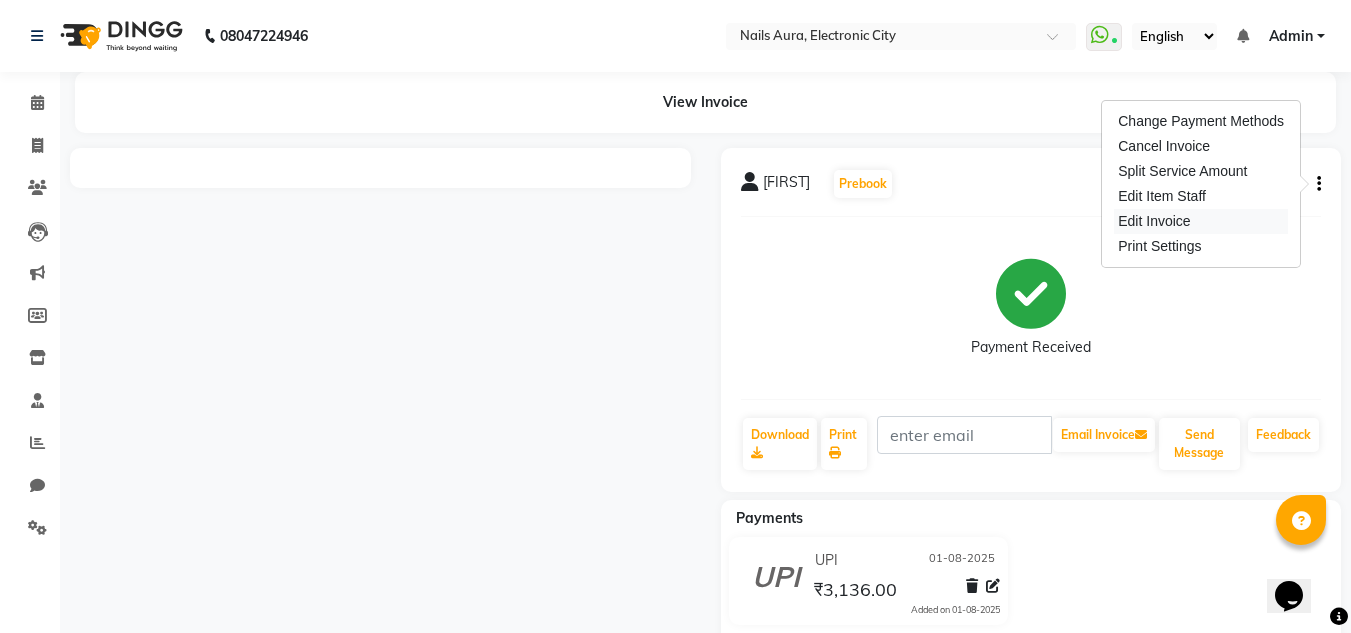 click on "Edit Invoice" at bounding box center (1201, 221) 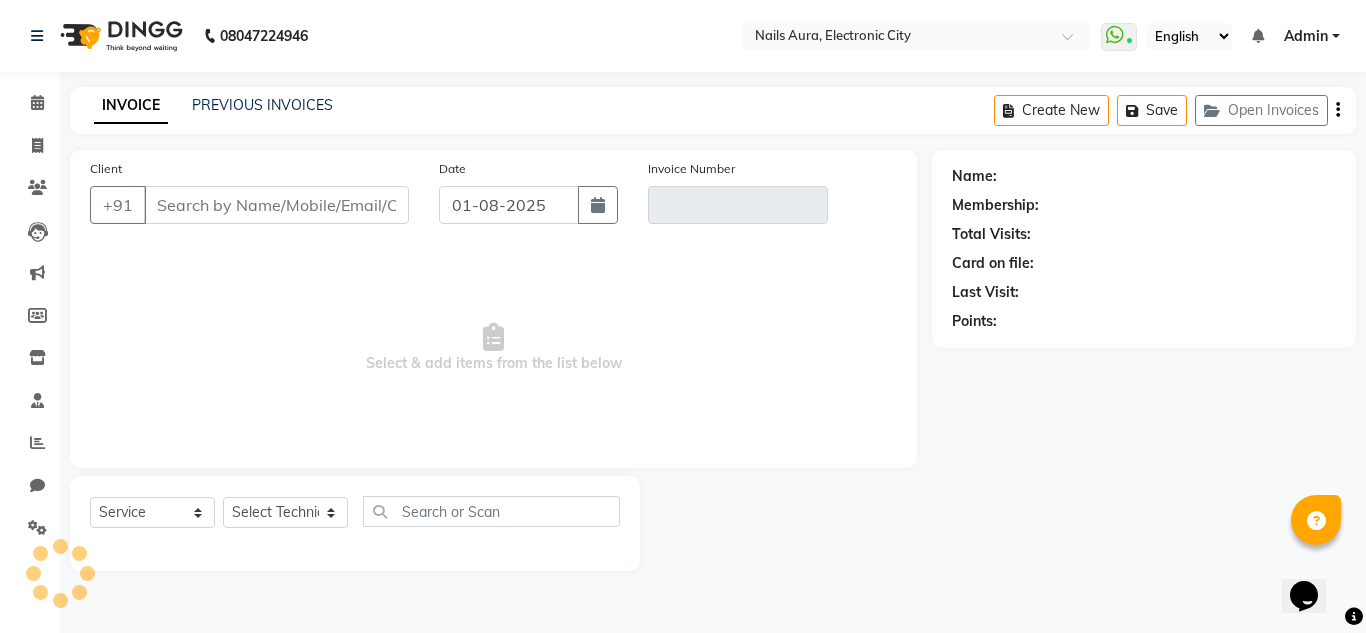 type on "[PHONE]" 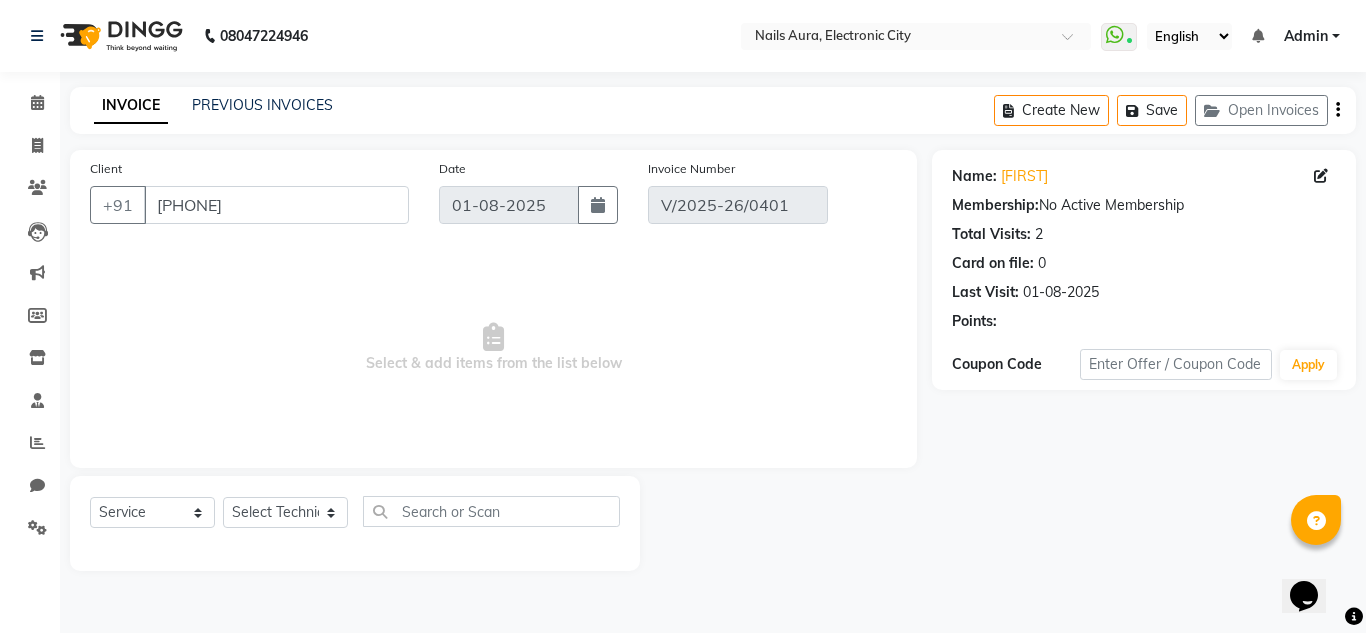 select on "select" 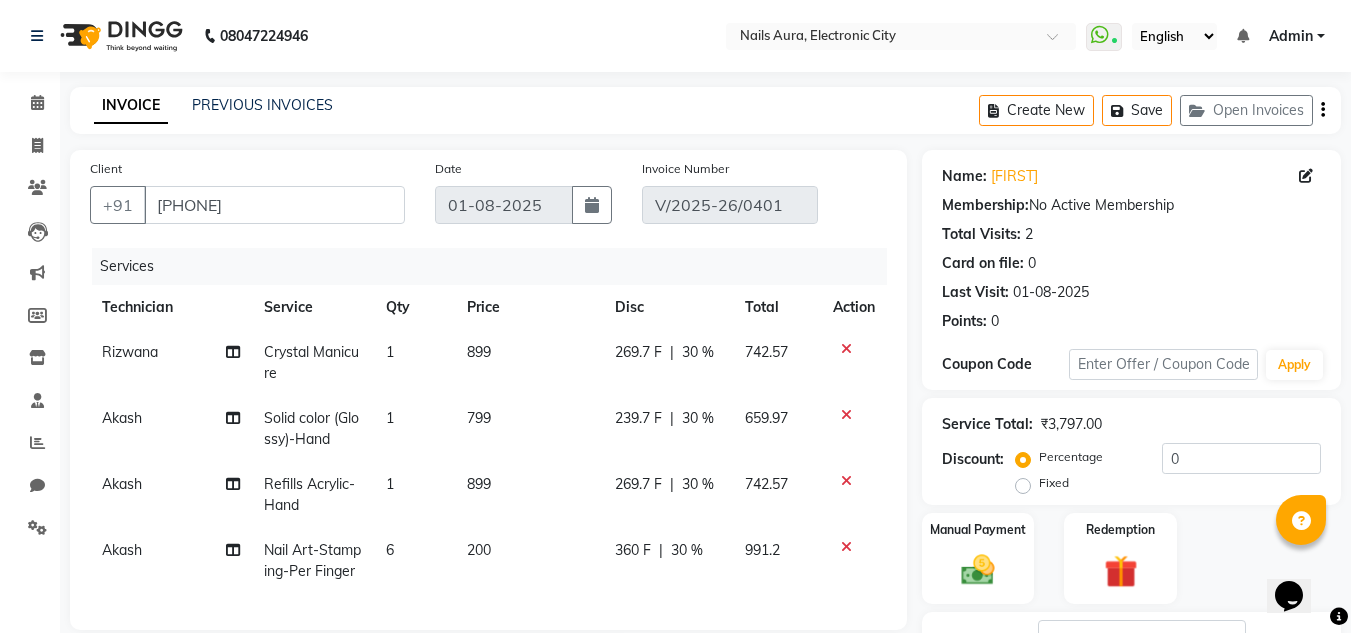scroll, scrollTop: 428, scrollLeft: 0, axis: vertical 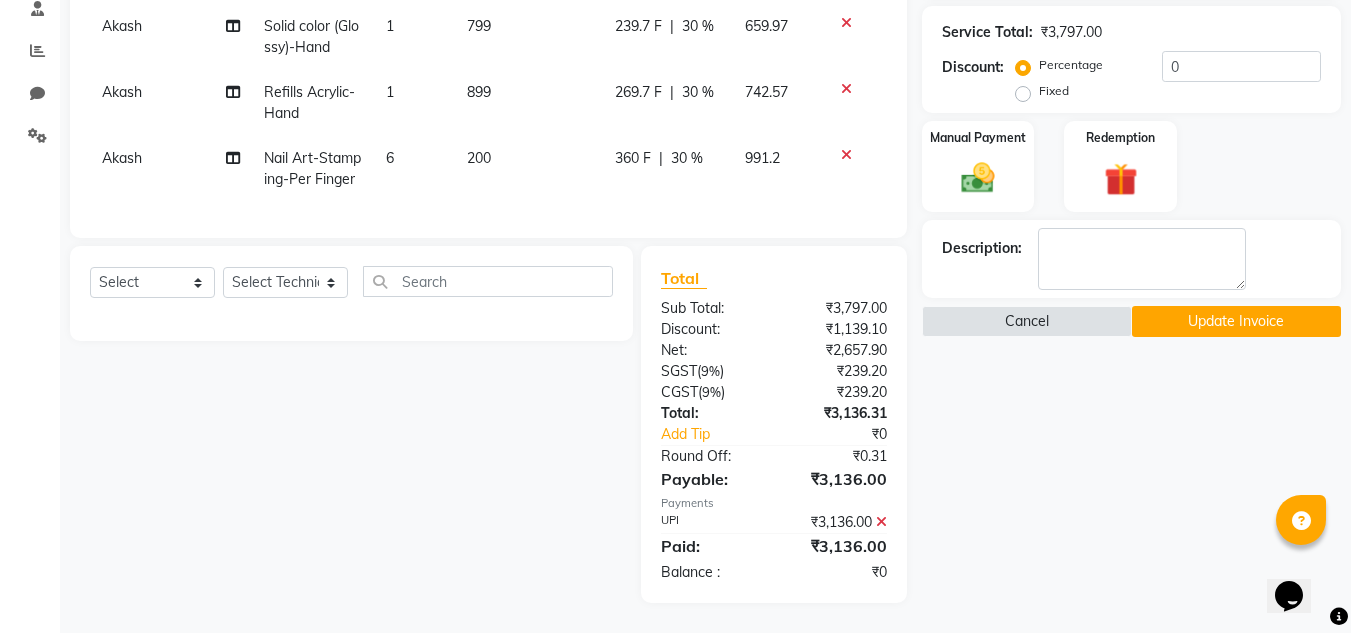 click on "Update Invoice" 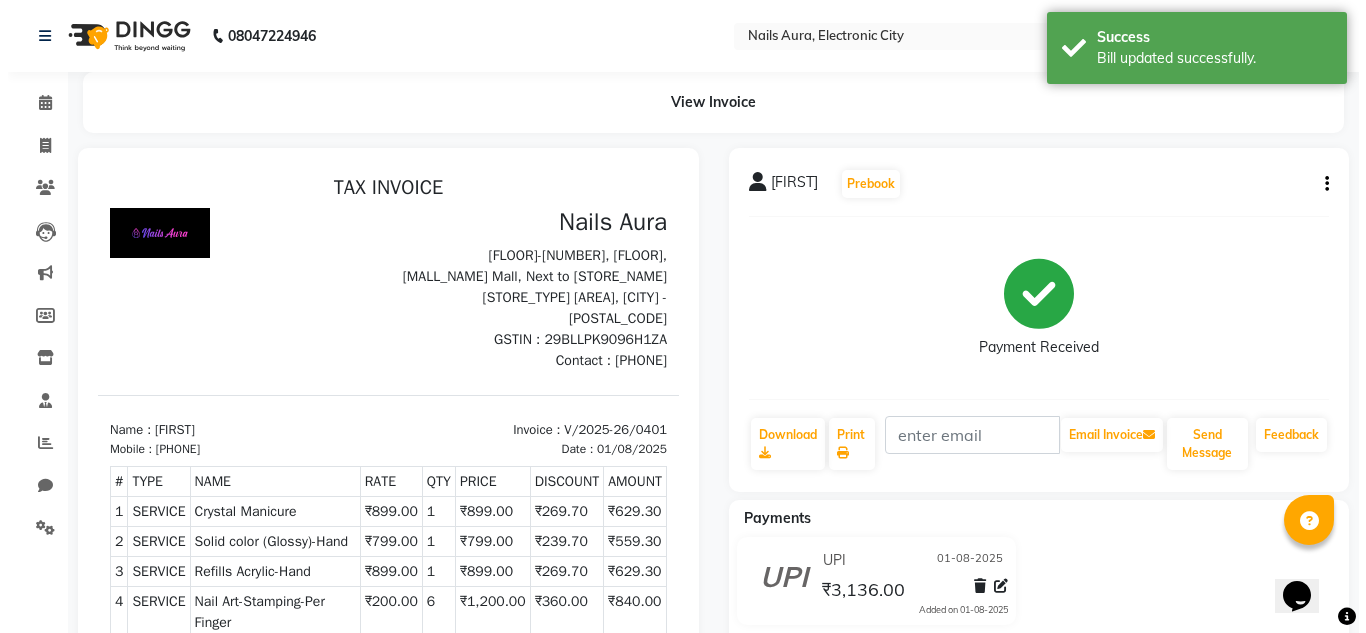 scroll, scrollTop: 0, scrollLeft: 0, axis: both 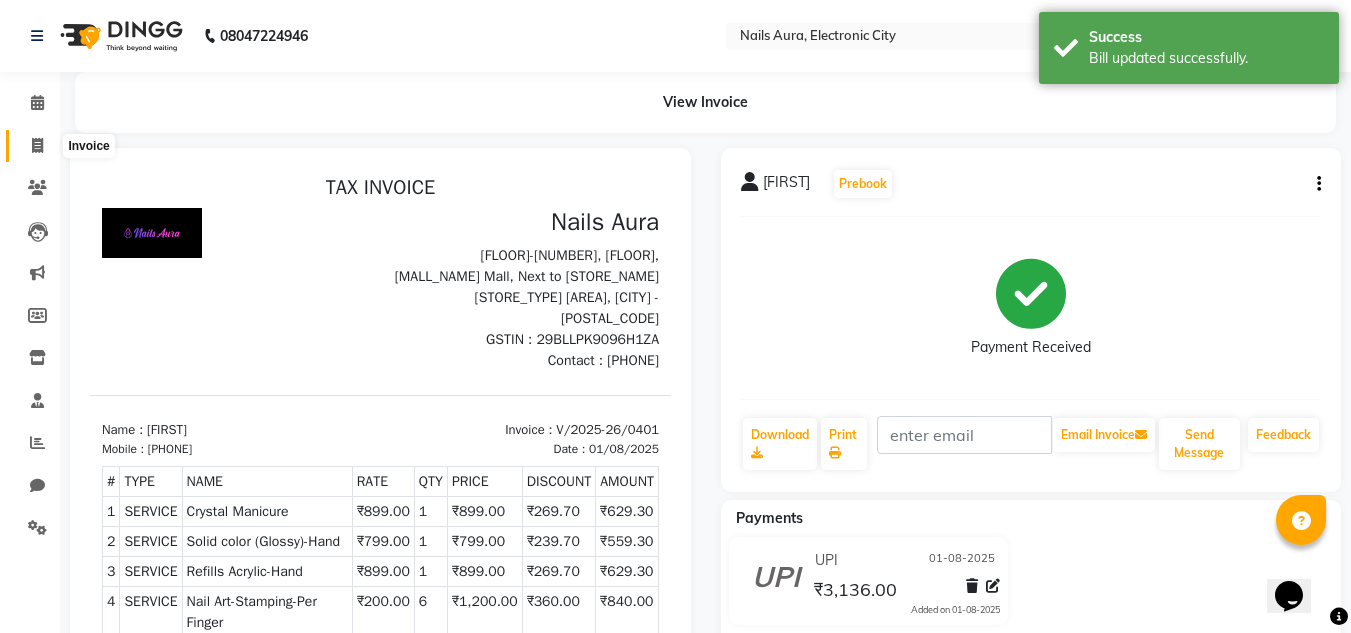 click 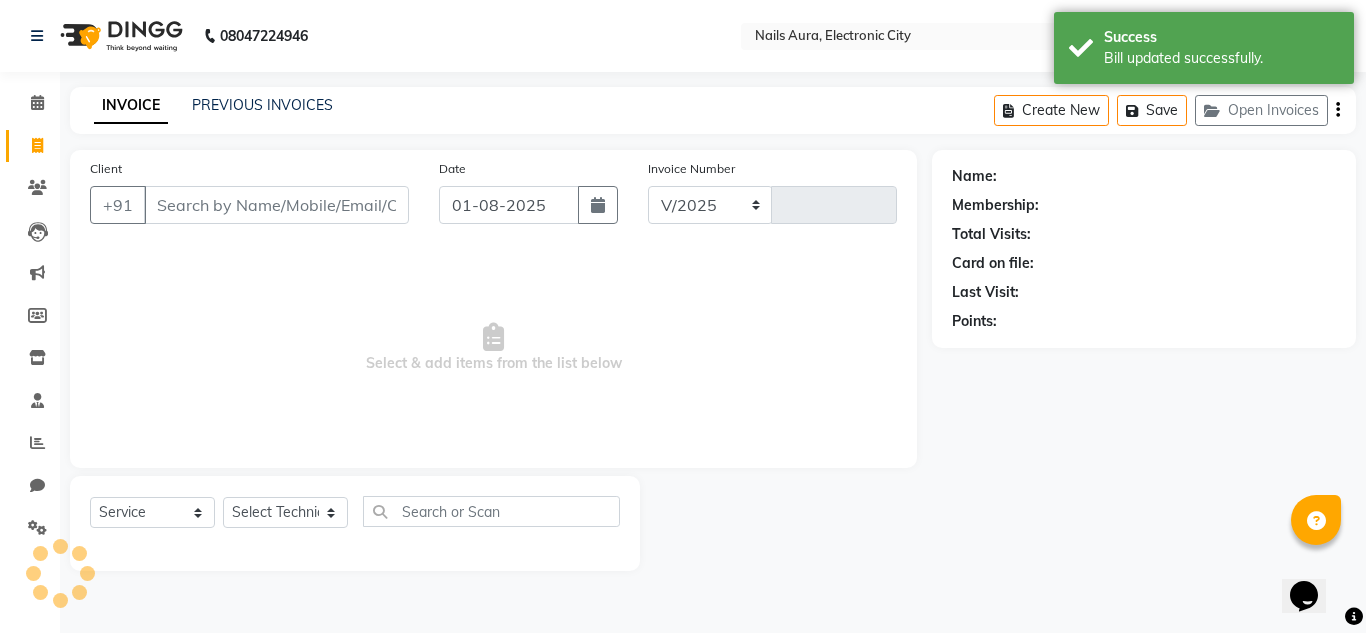 select on "8179" 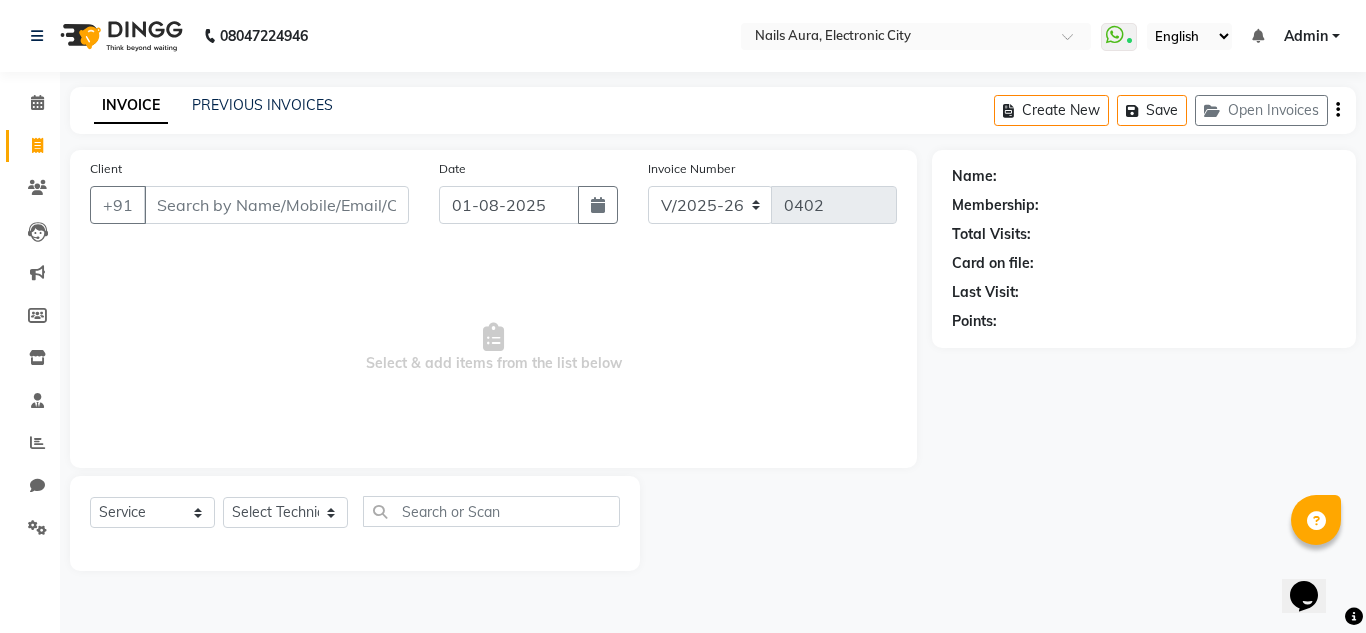 click on "Name: Membership: Total Visits: Card on file: Last Visit:  Points:" 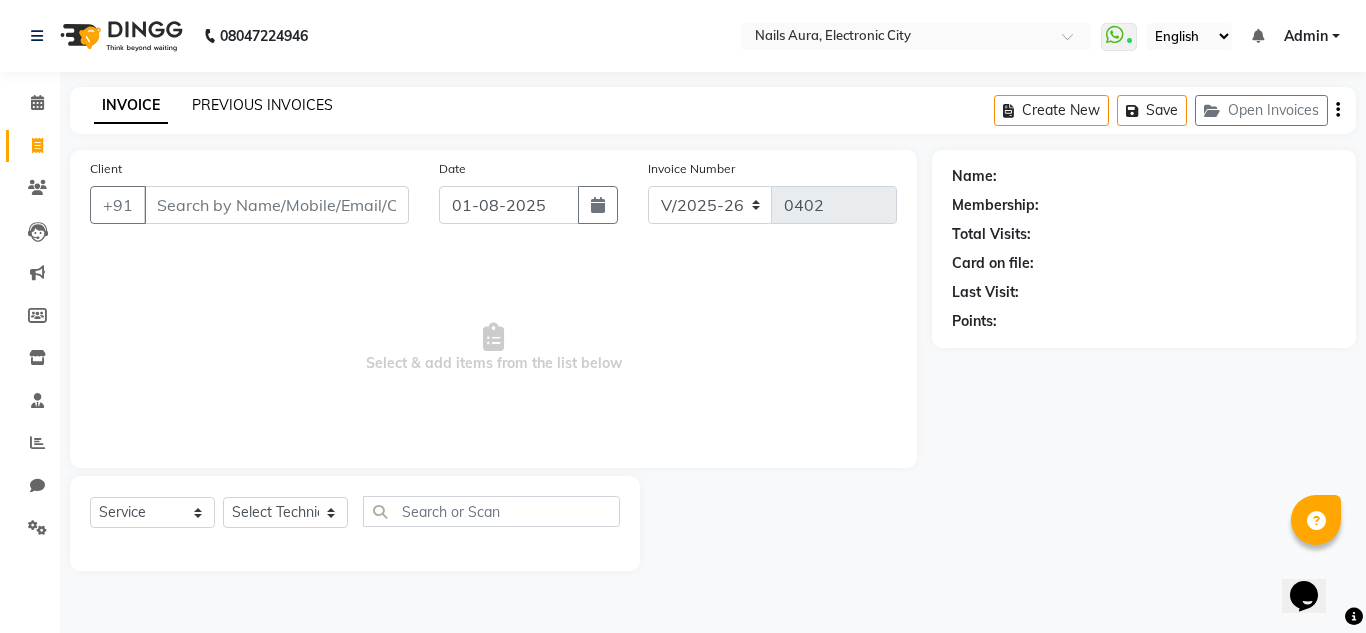 click on "PREVIOUS INVOICES" 